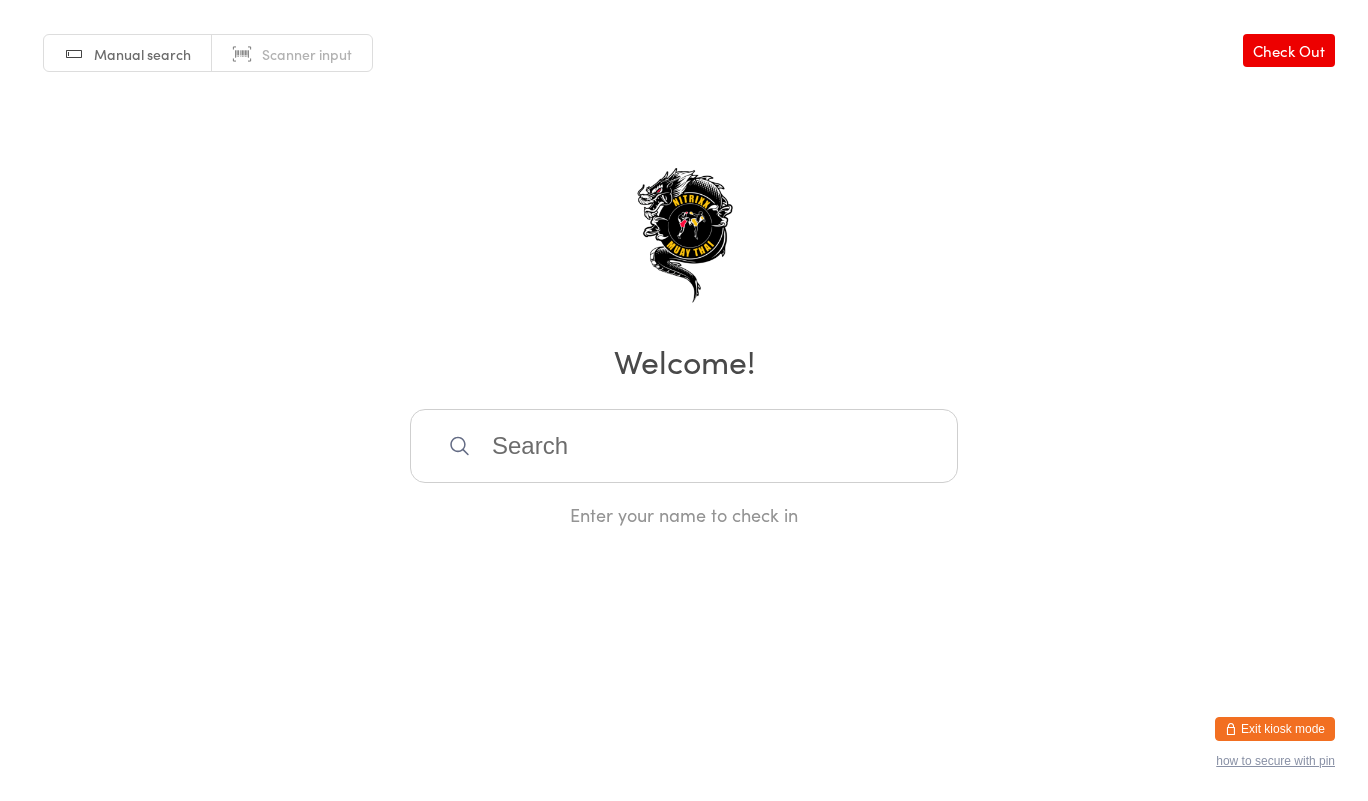 scroll, scrollTop: 0, scrollLeft: 0, axis: both 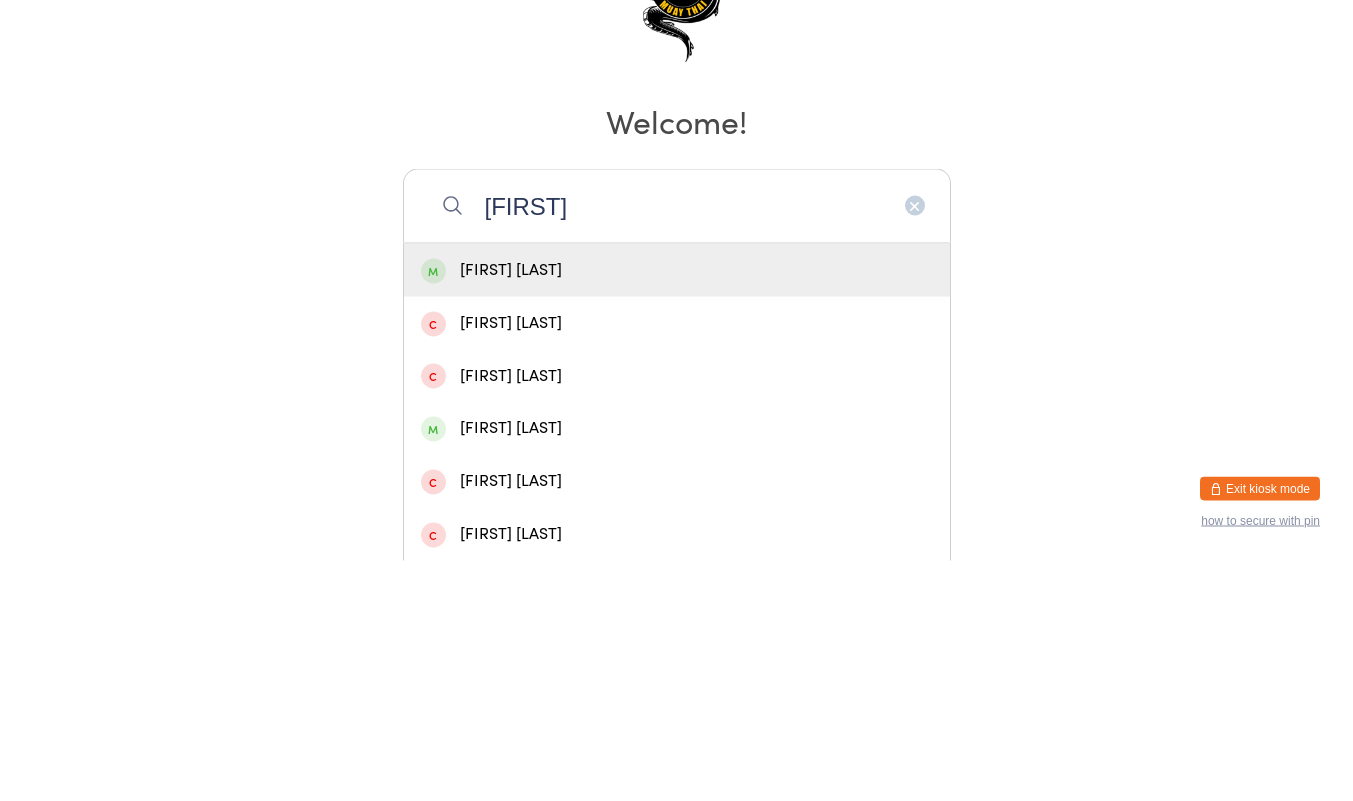 type on "[FIRST]" 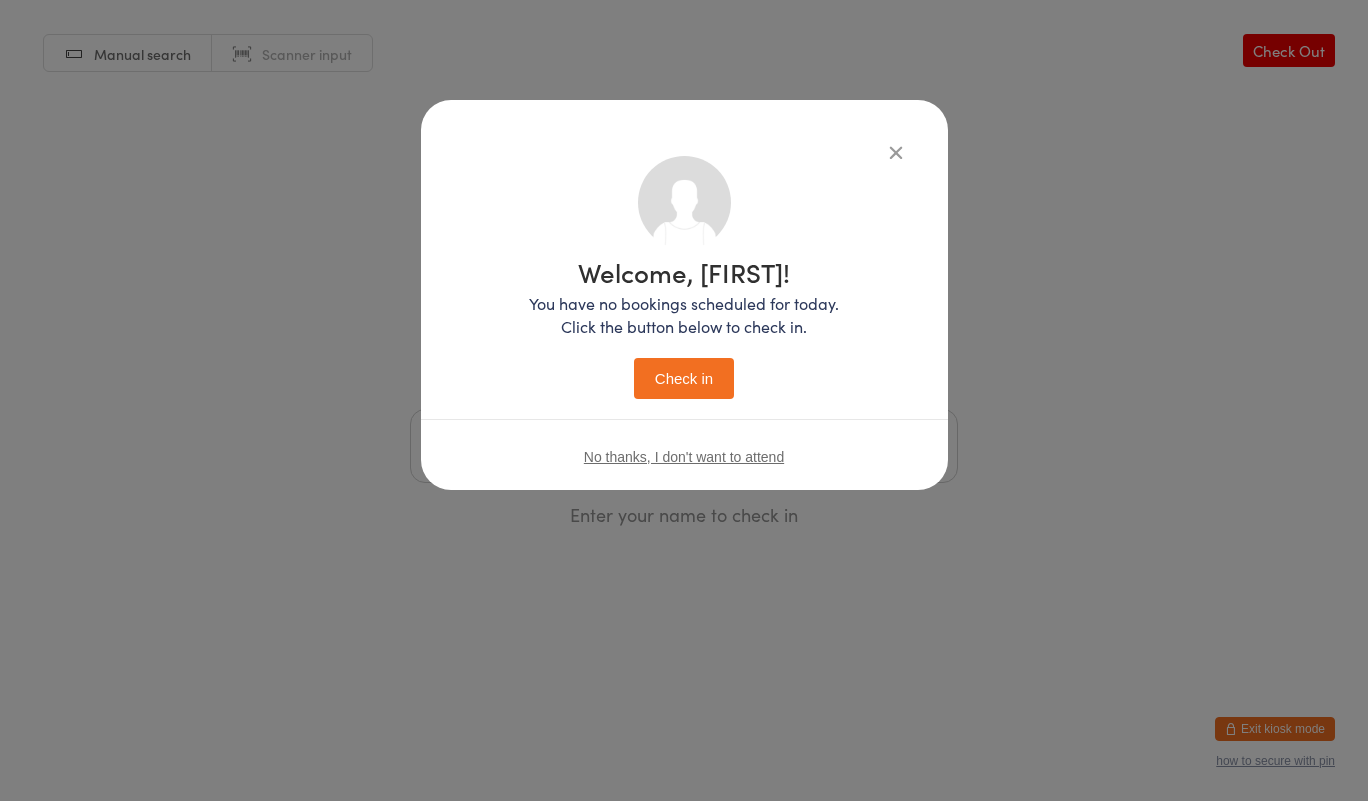 click on "Check in" at bounding box center [684, 378] 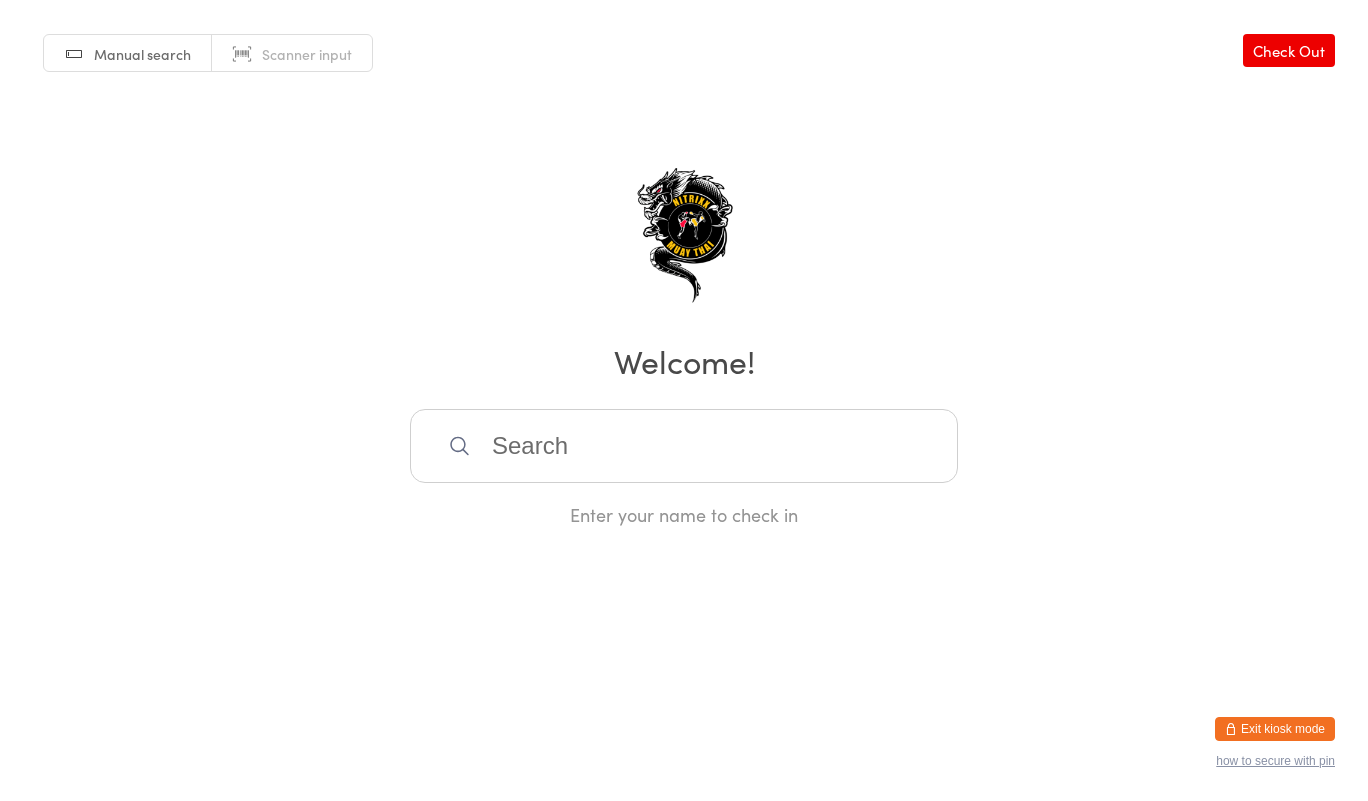 click at bounding box center [684, 446] 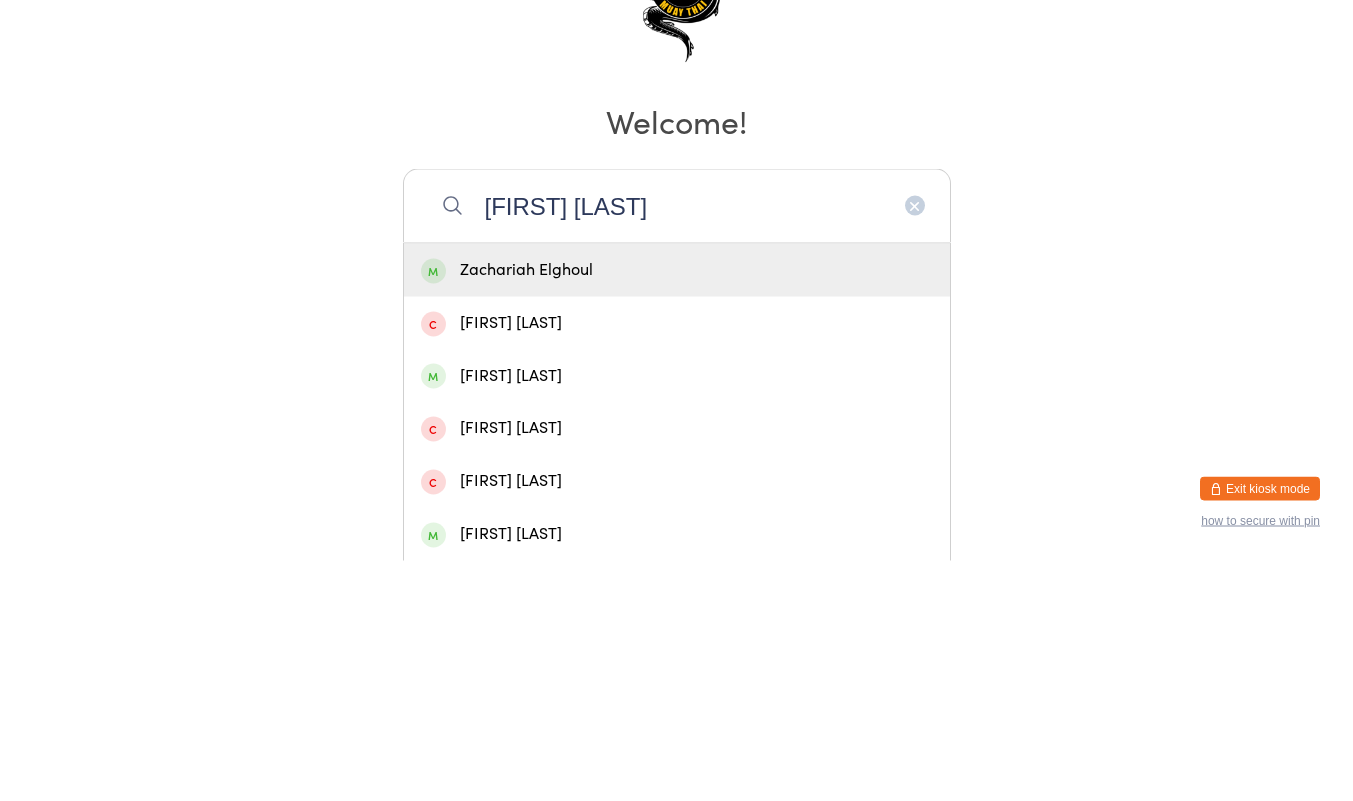 type on "[FIRST] [LAST]" 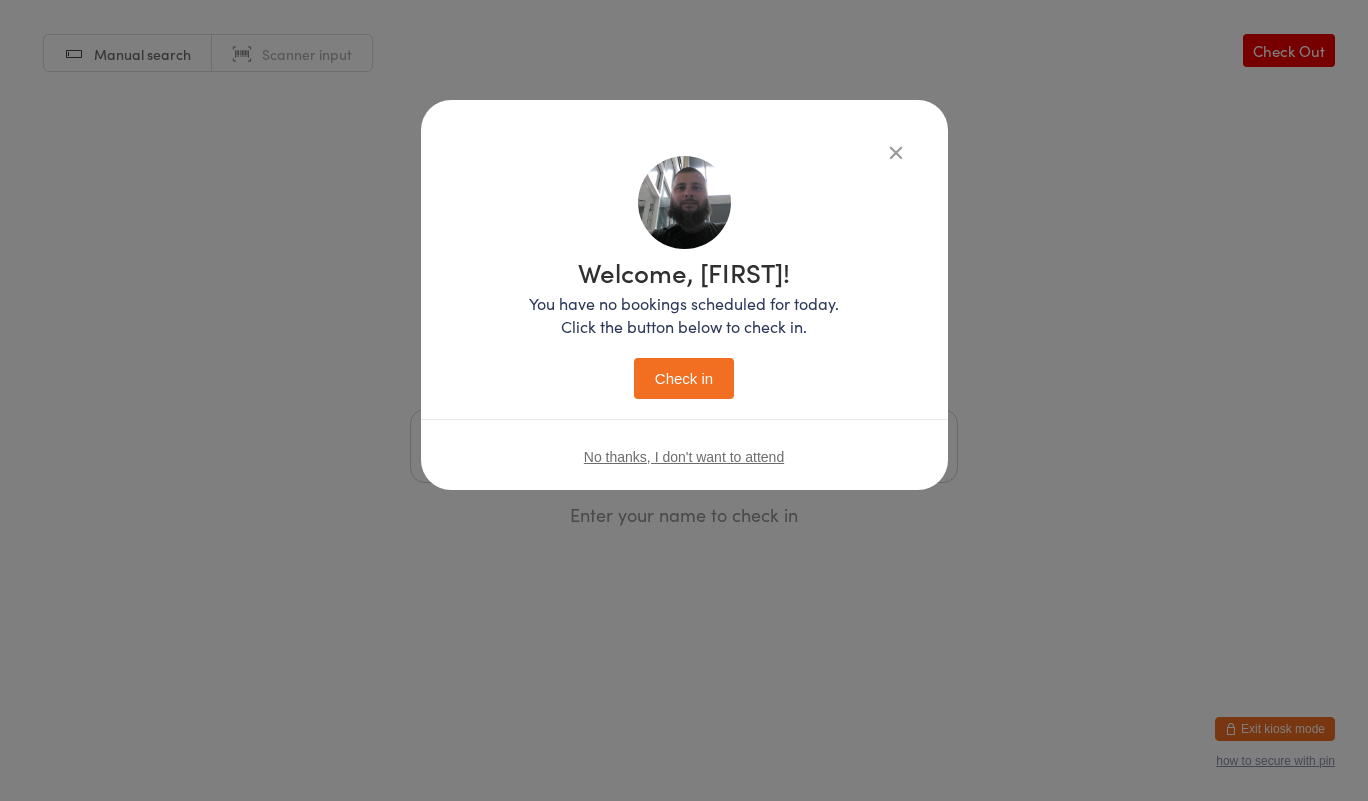 click on "Check in" at bounding box center [684, 378] 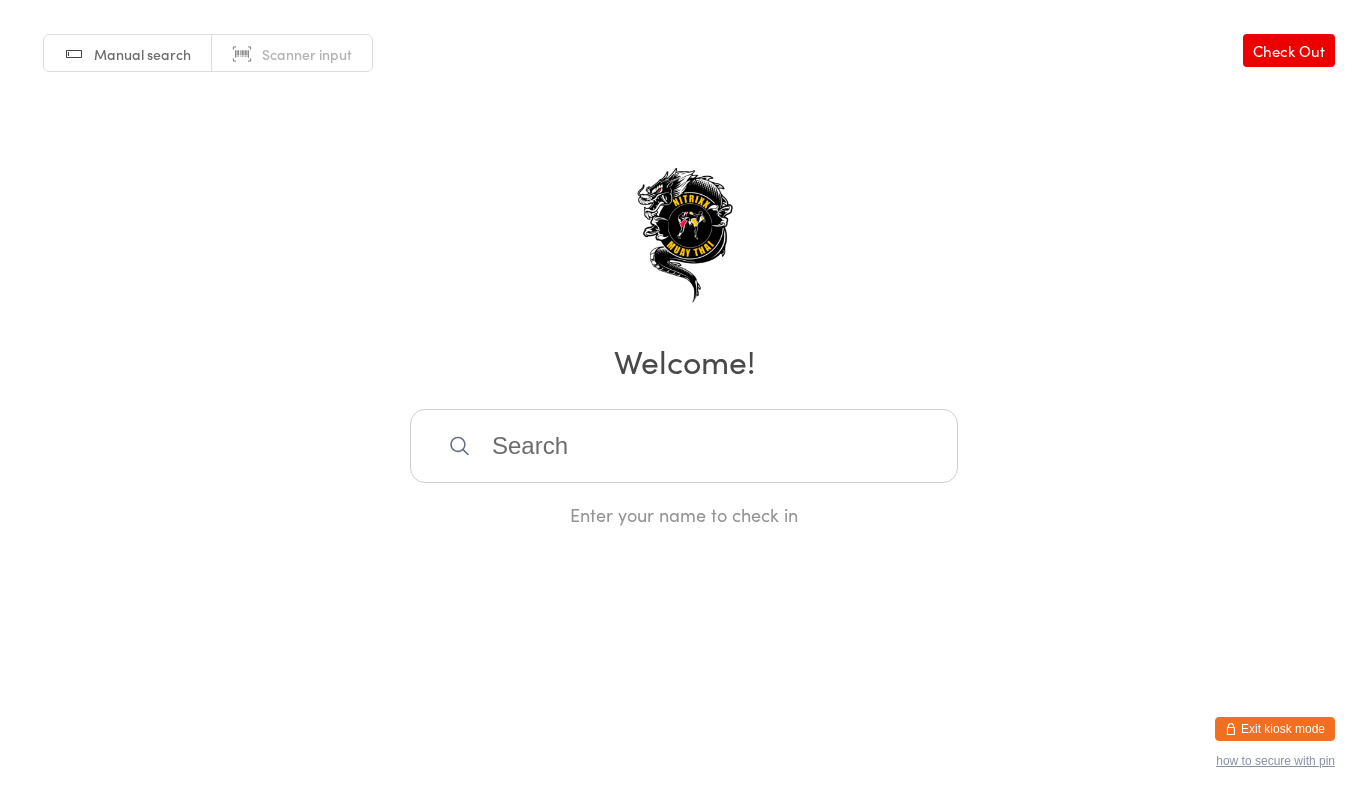 click at bounding box center (684, 446) 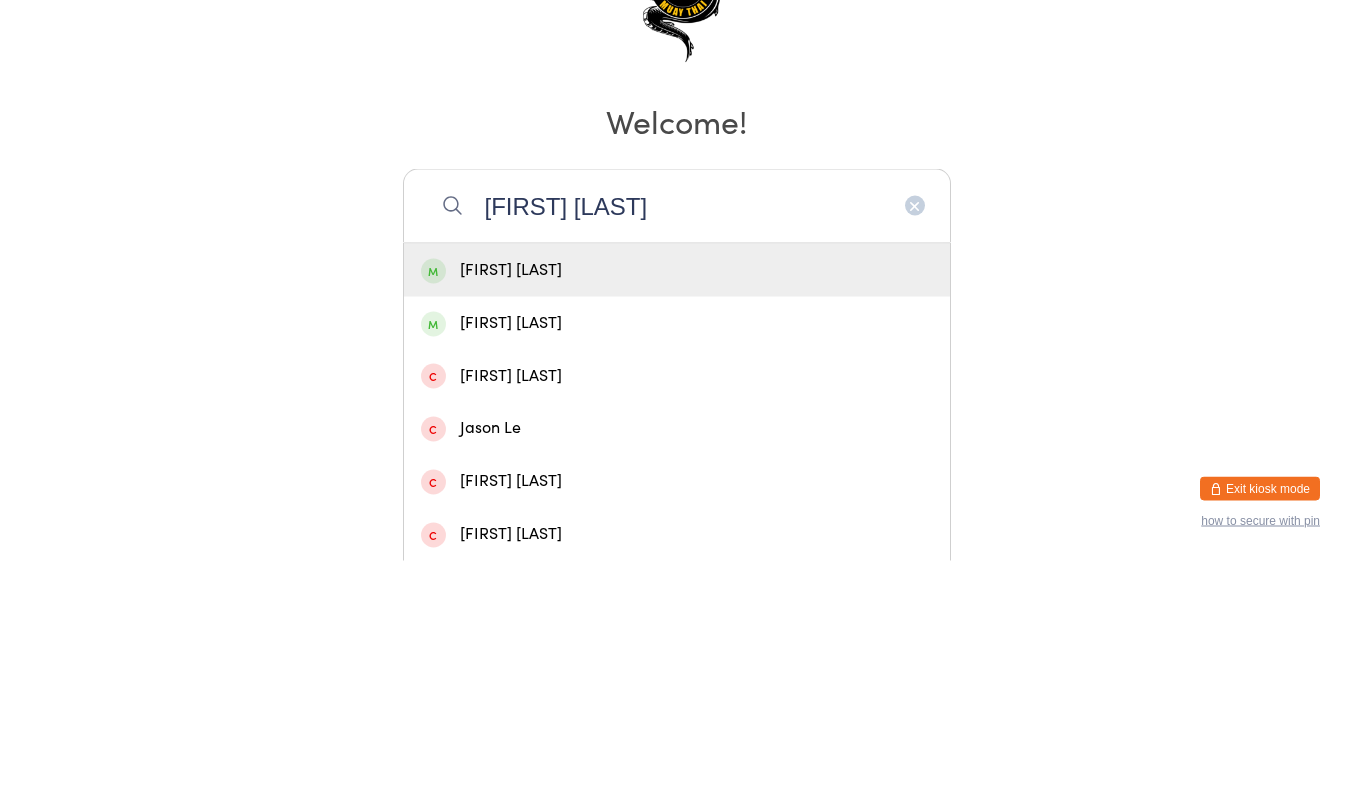 type on "[FIRST] [LAST]" 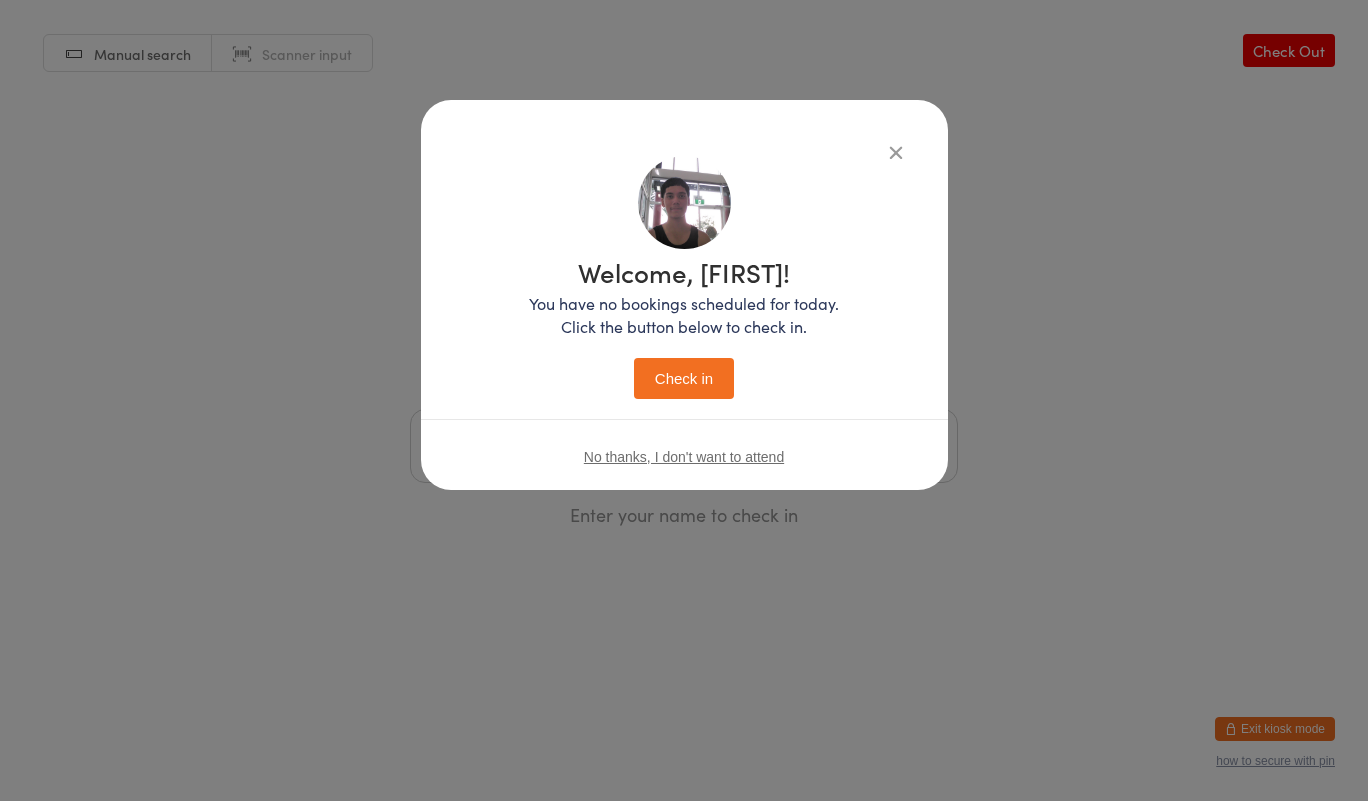 click on "Check in" at bounding box center (684, 378) 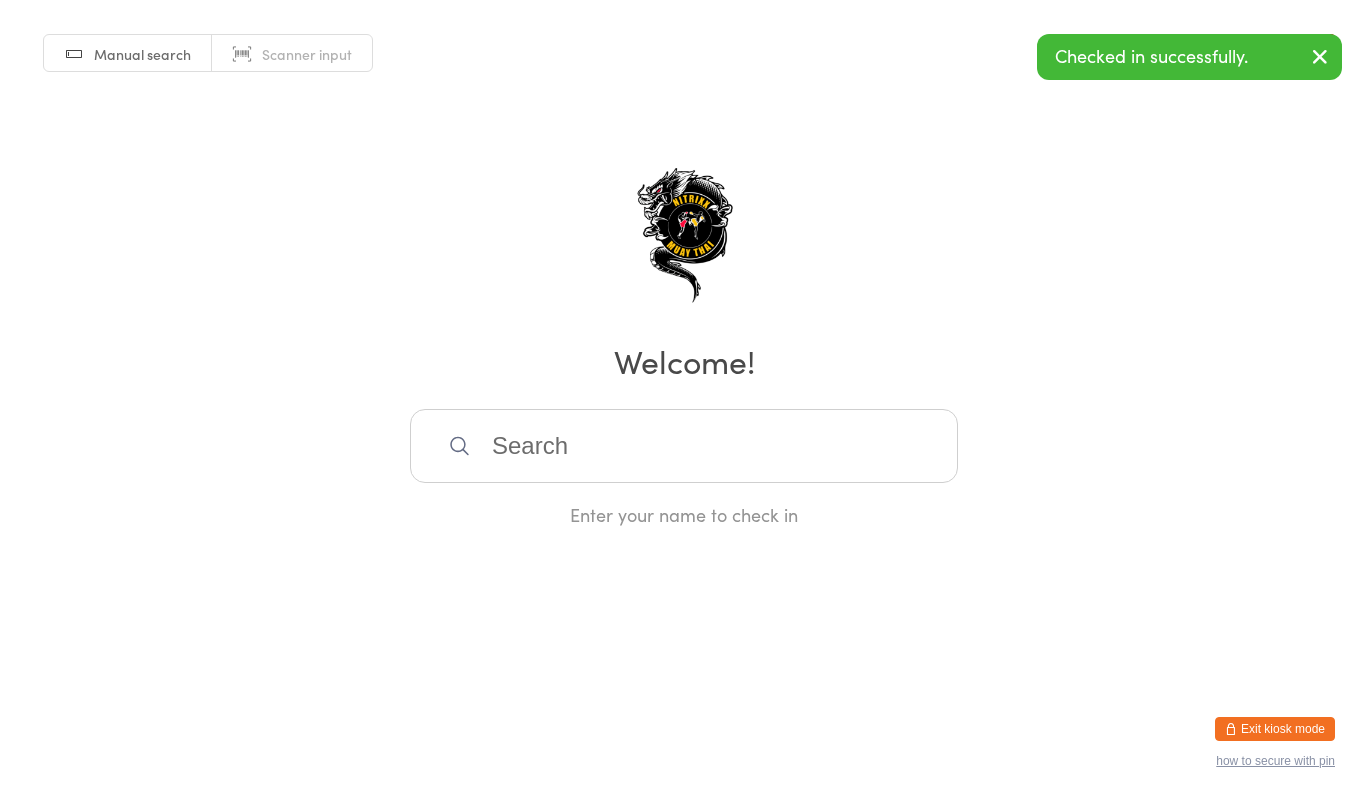 click at bounding box center [684, 446] 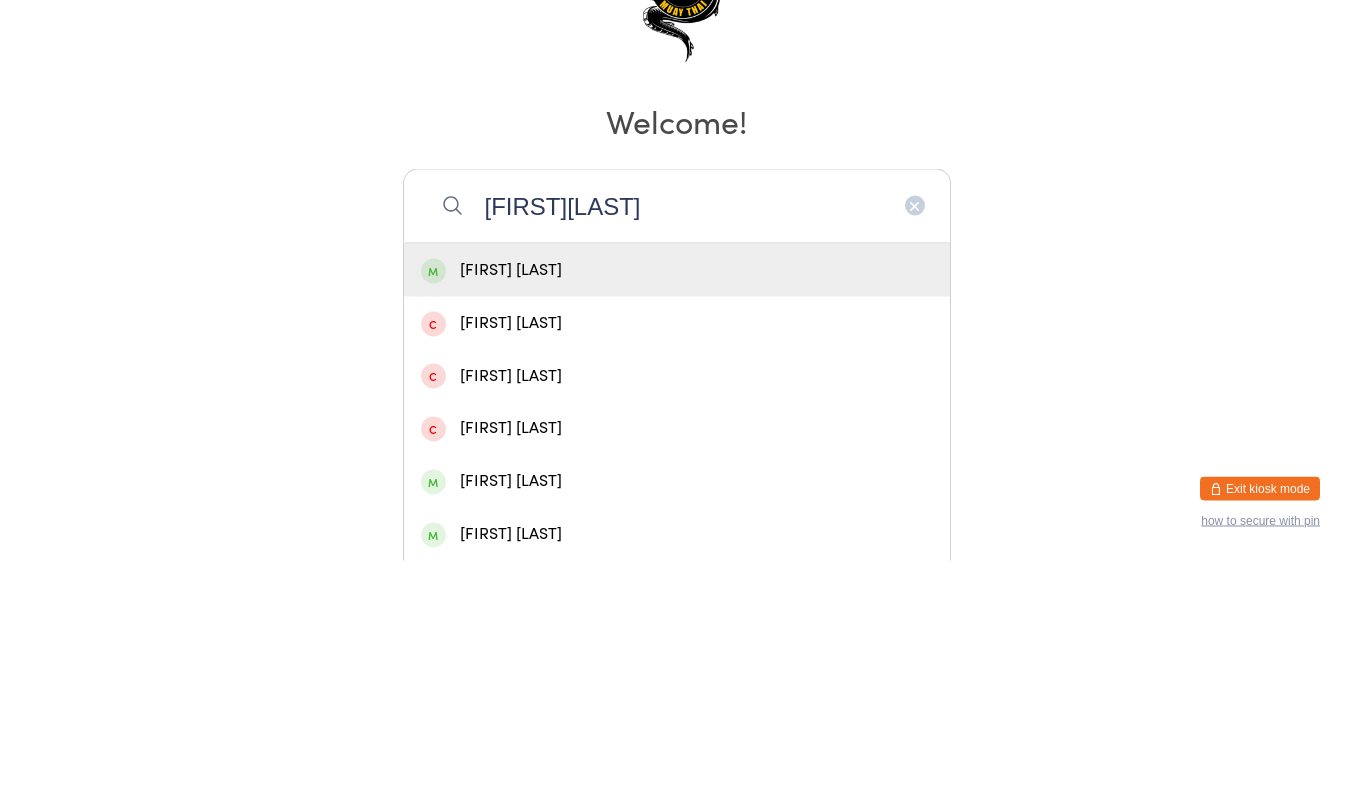 type on "[FIRST][LAST]" 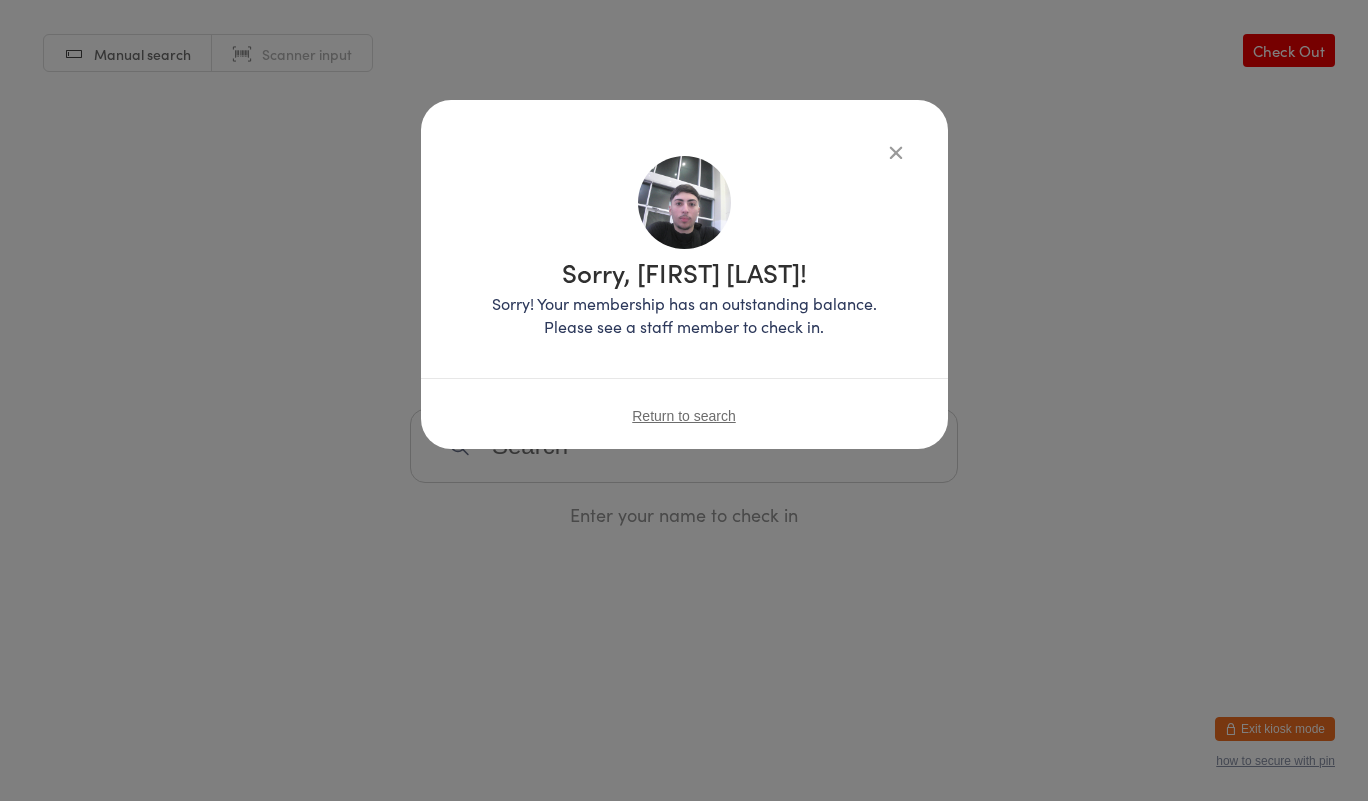 click at bounding box center (896, 152) 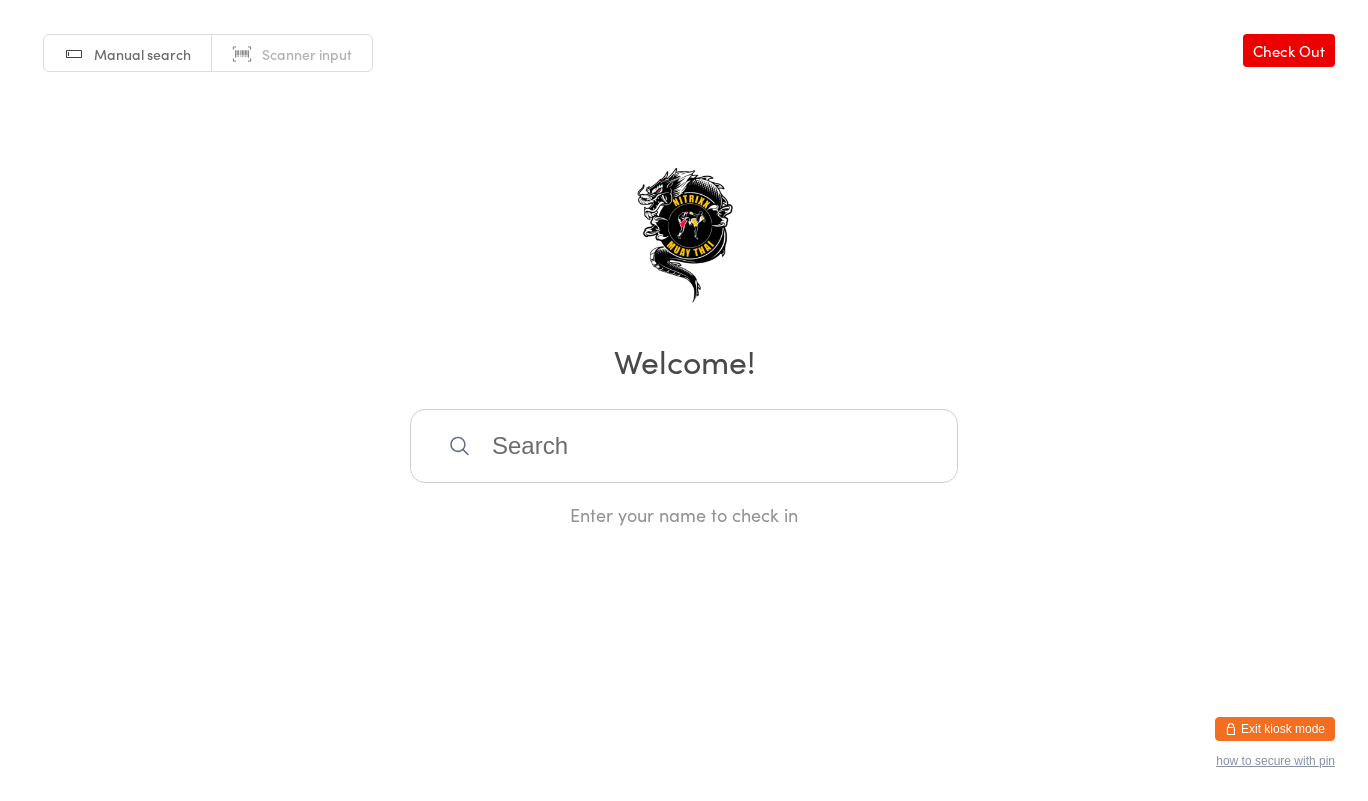 click at bounding box center (684, 446) 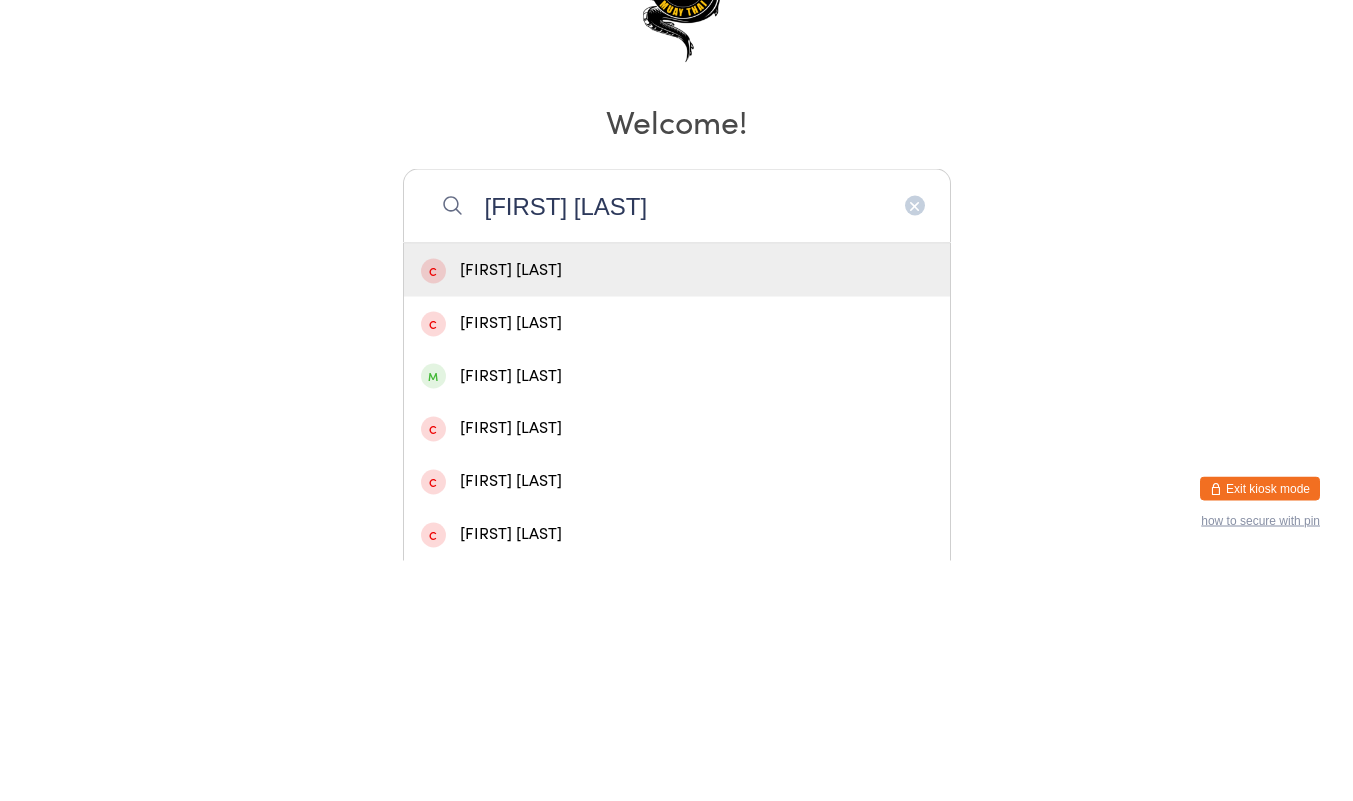 type on "[FIRST] [LAST]" 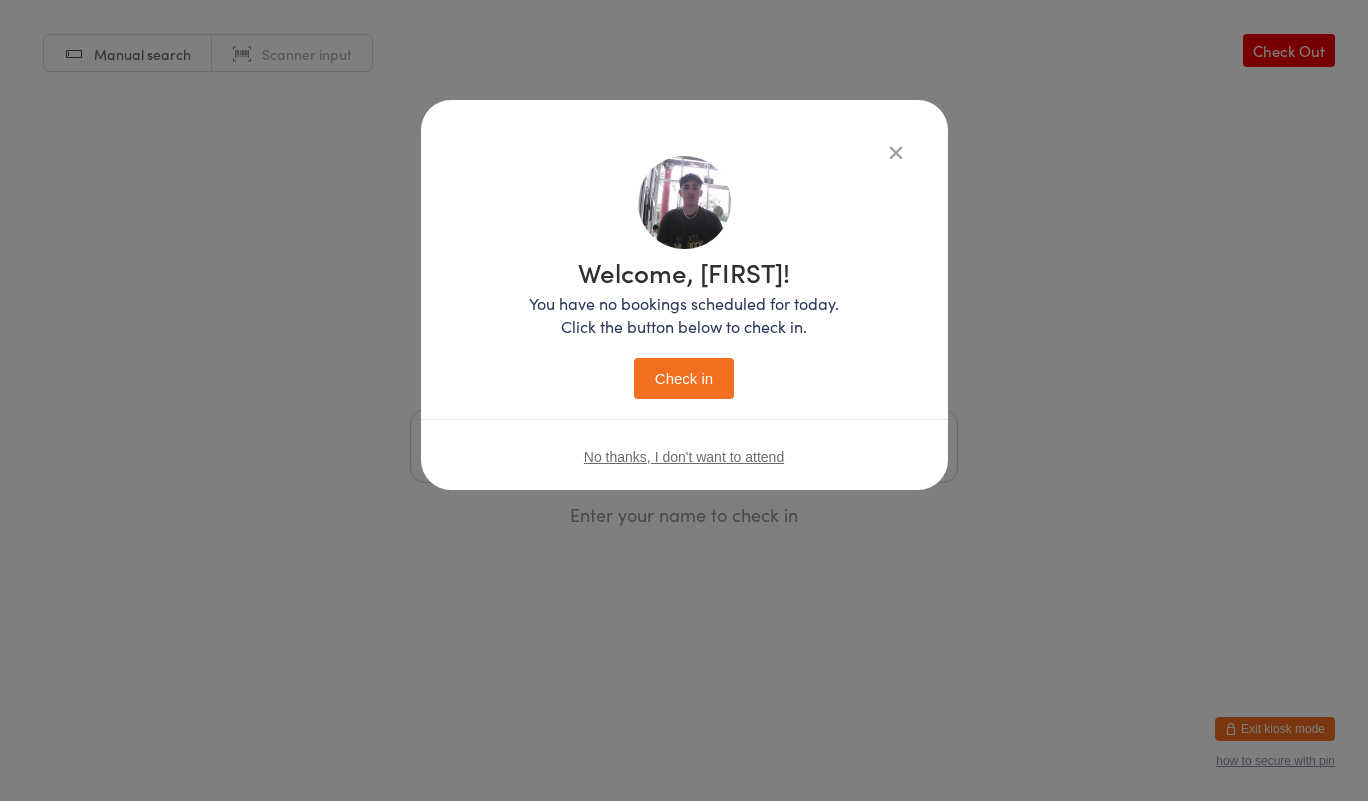 click on "Welcome, [FIRST]!" at bounding box center [684, 272] 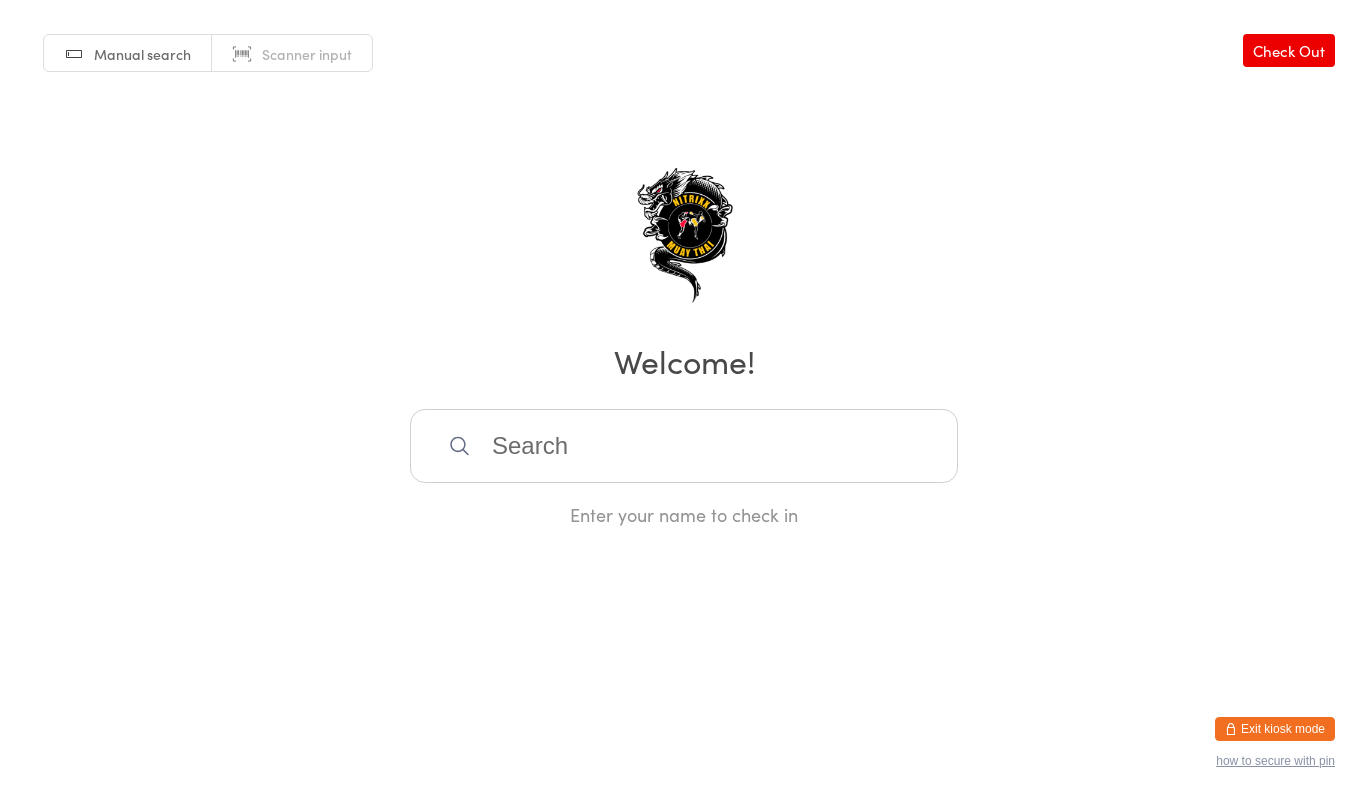 click at bounding box center [684, 446] 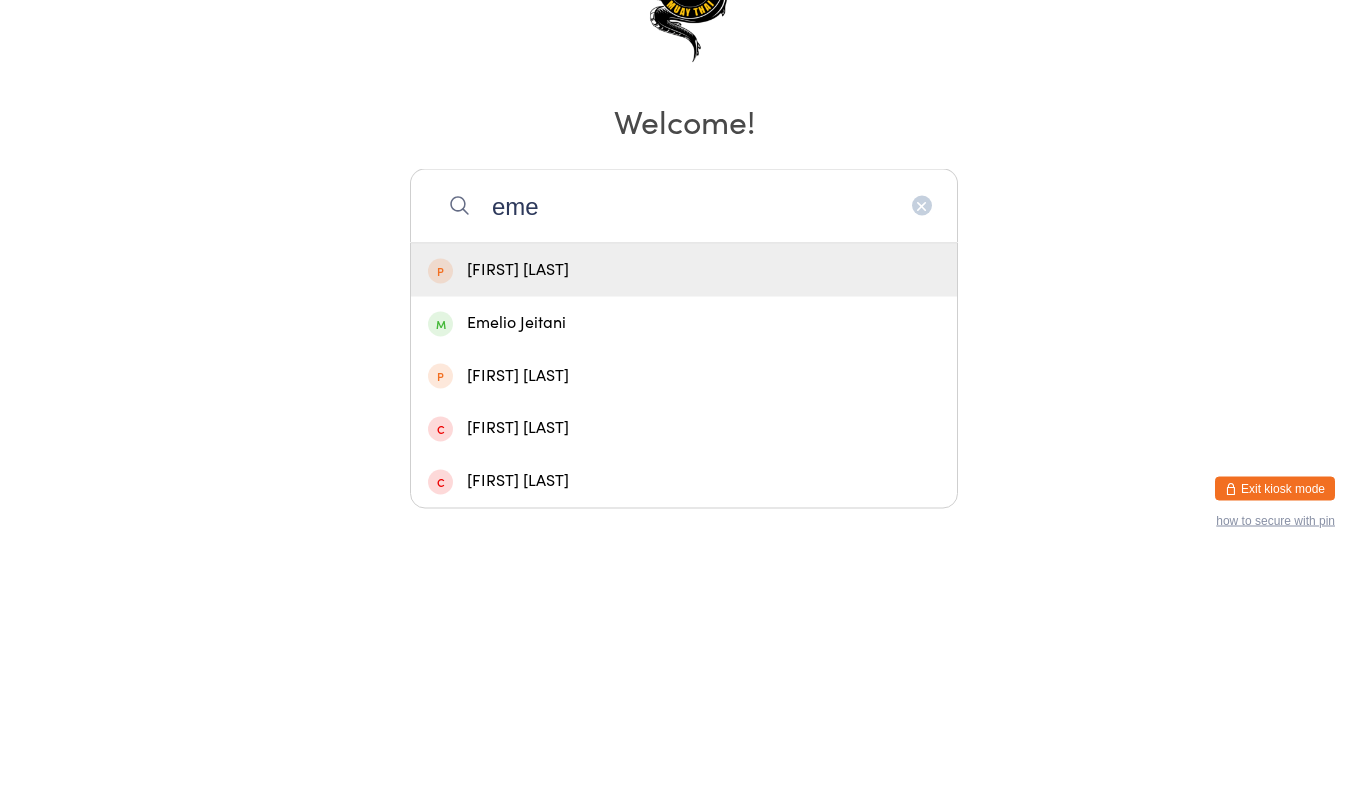 type on "eme" 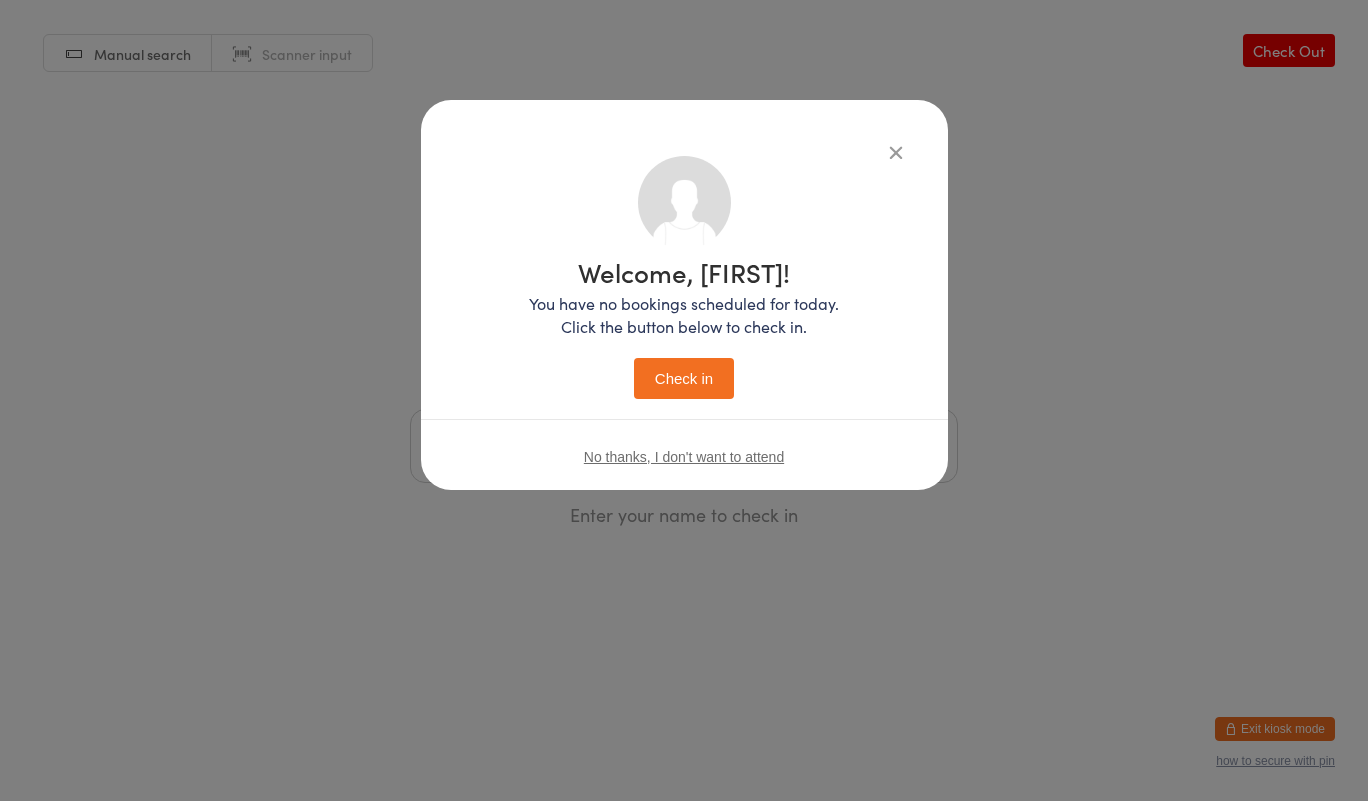 click on "Check in" at bounding box center [684, 378] 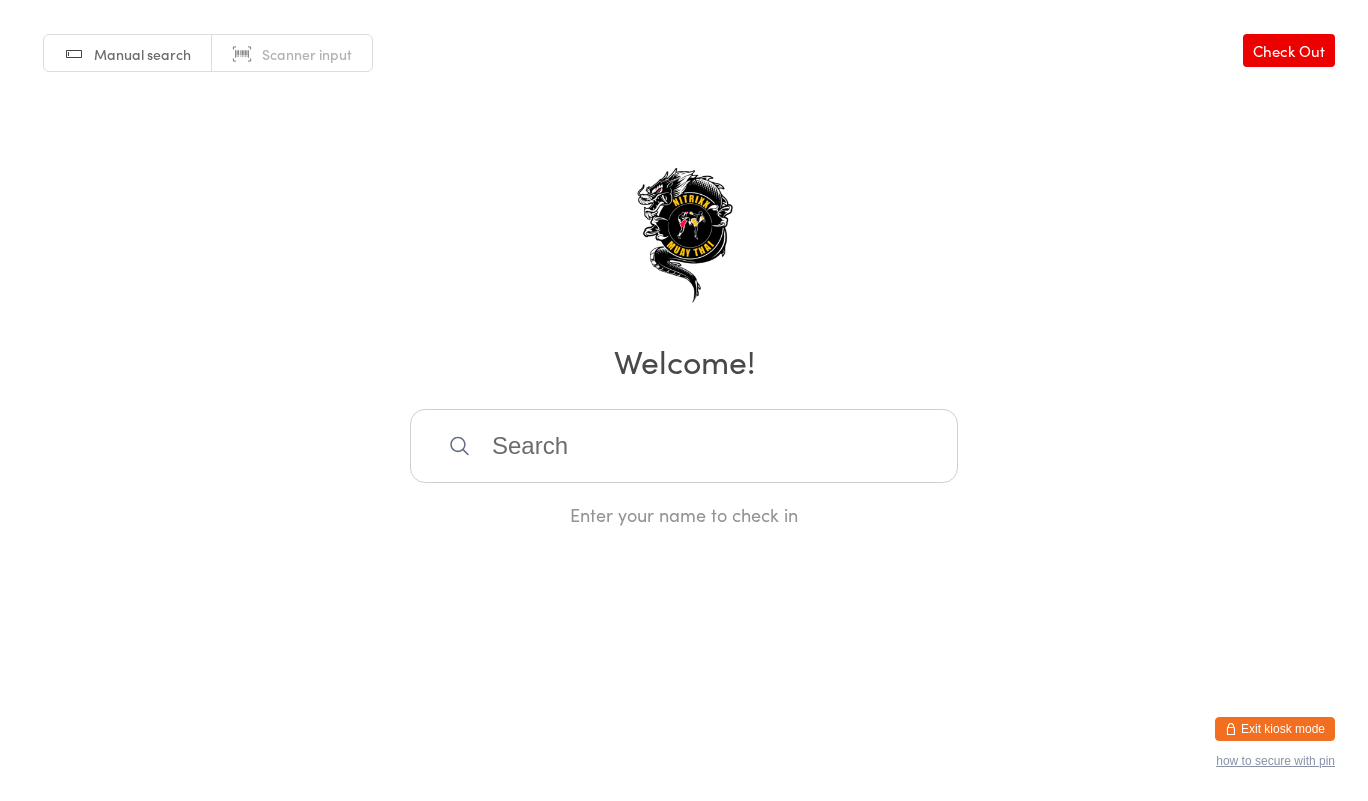 click at bounding box center (684, 446) 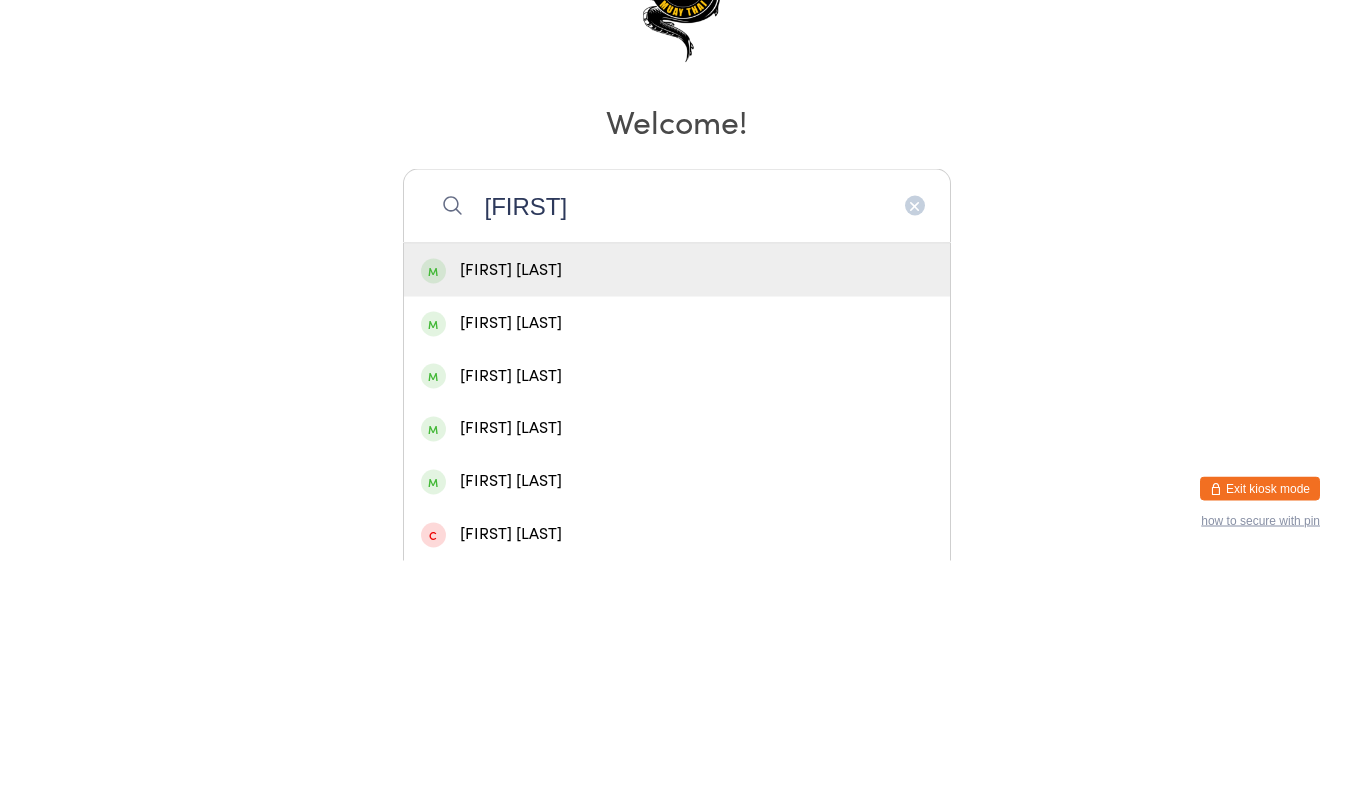 type on "[FIRST]" 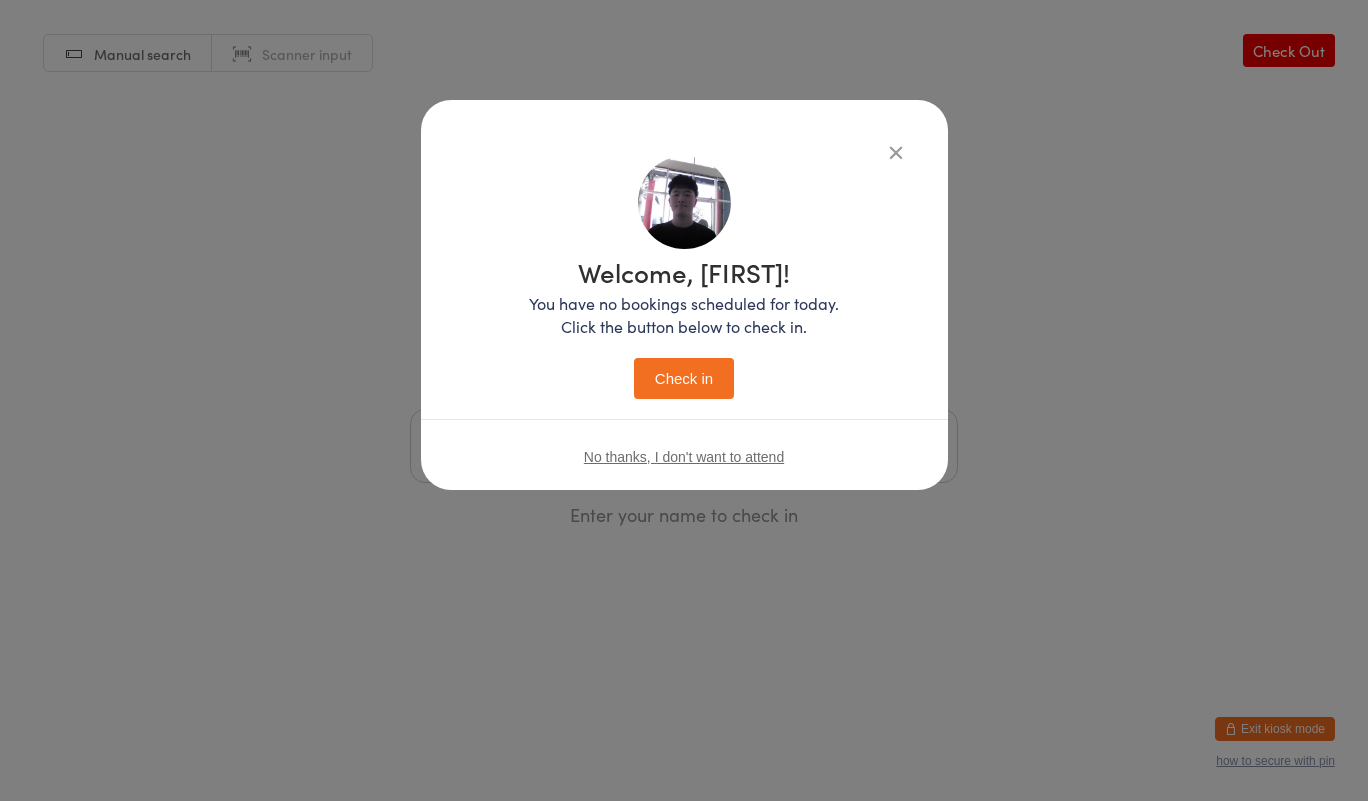 click on "Check in" at bounding box center [684, 378] 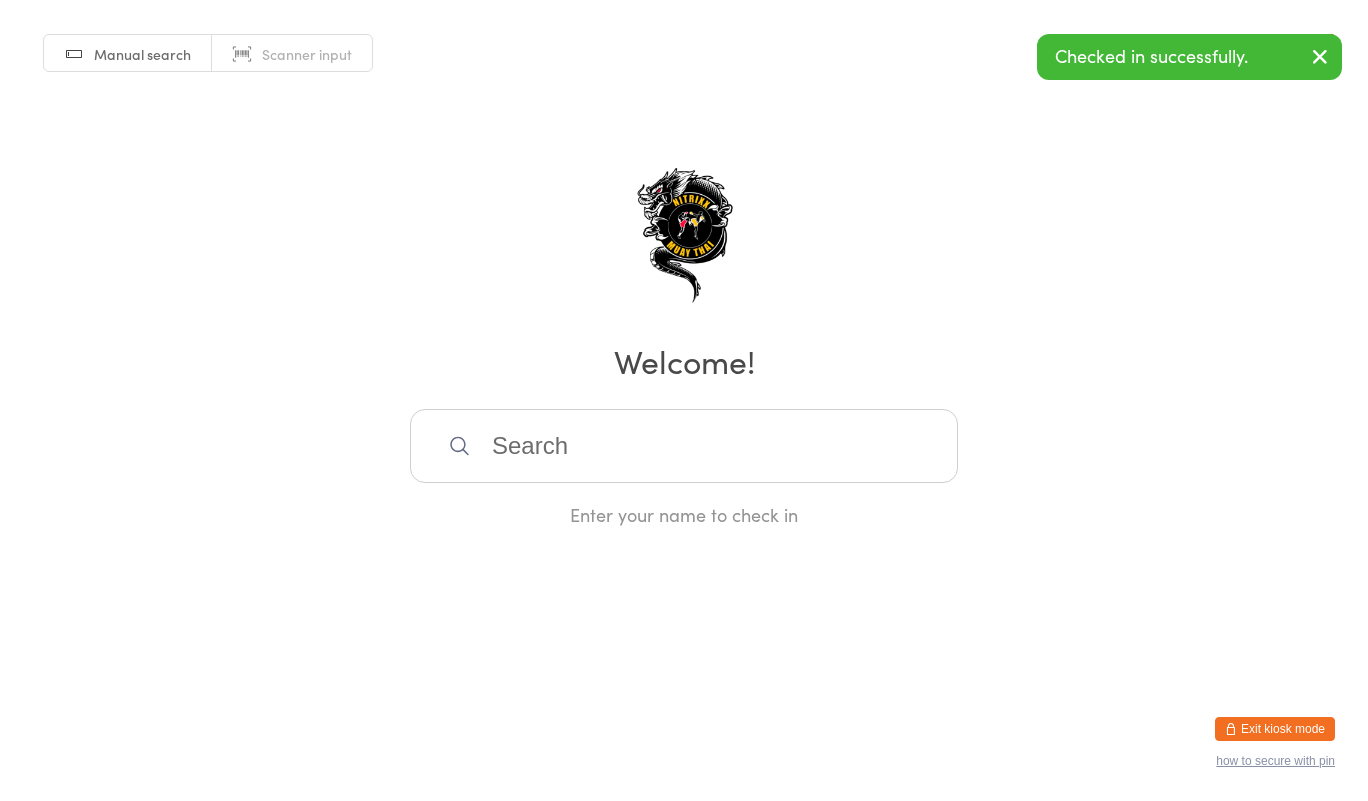 click at bounding box center (684, 446) 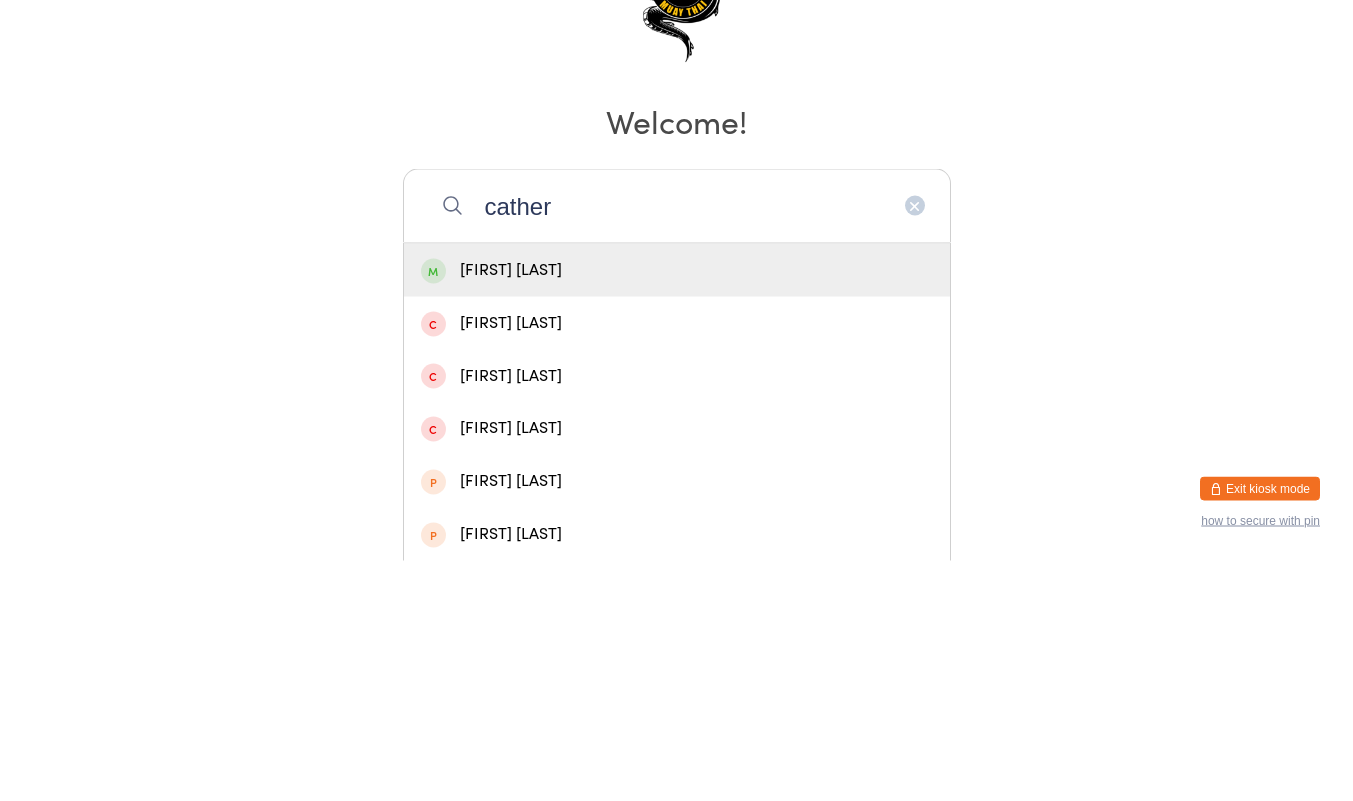 type on "cather" 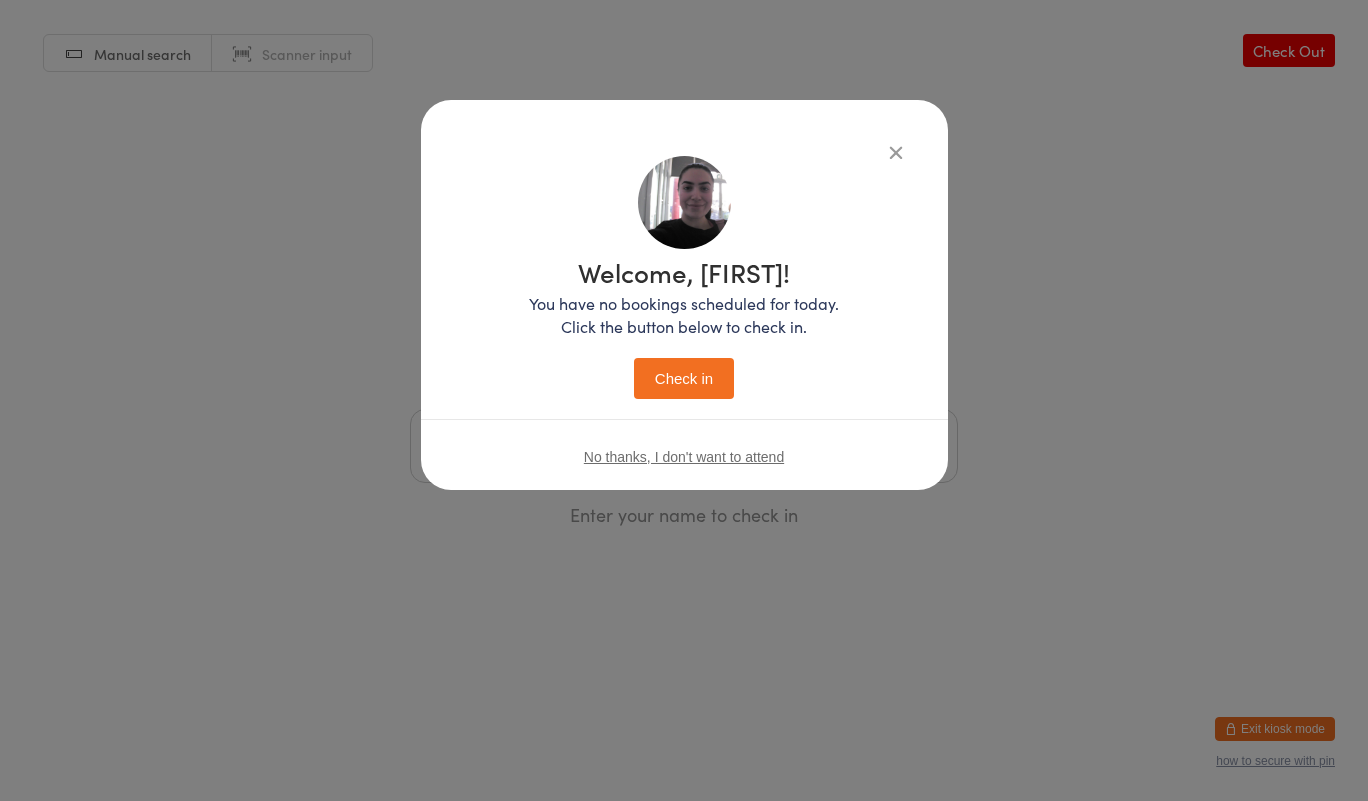 click on "Check in" at bounding box center (684, 378) 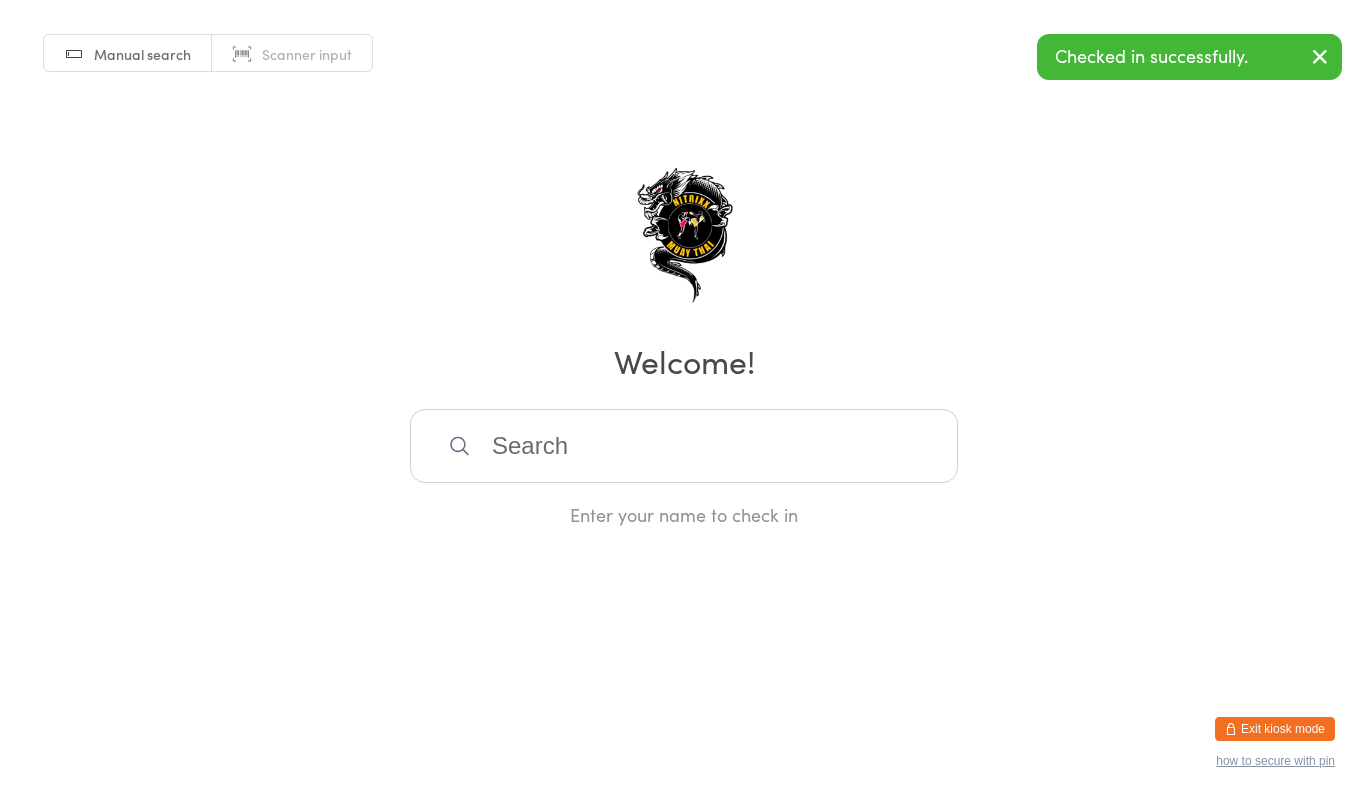 click at bounding box center (684, 446) 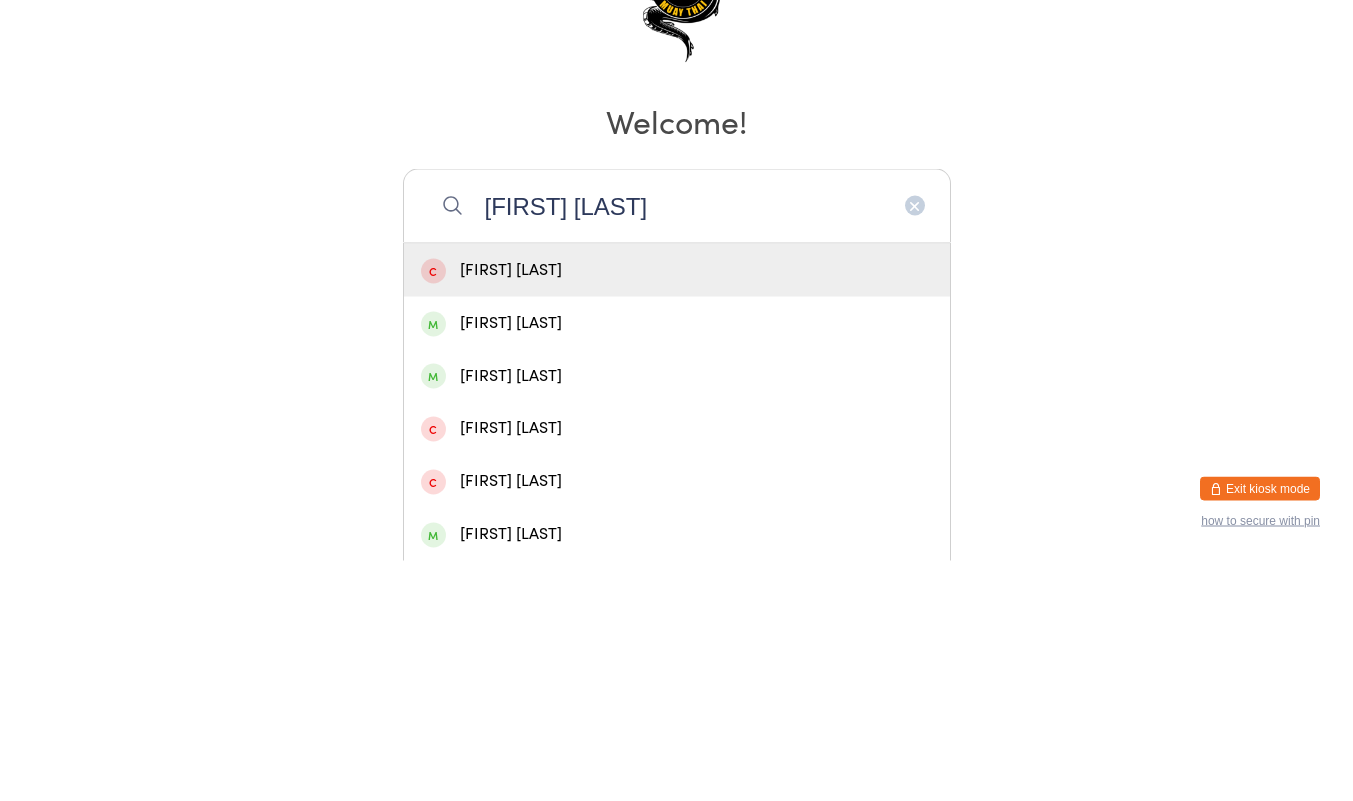 type on "[FIRST] [LAST]" 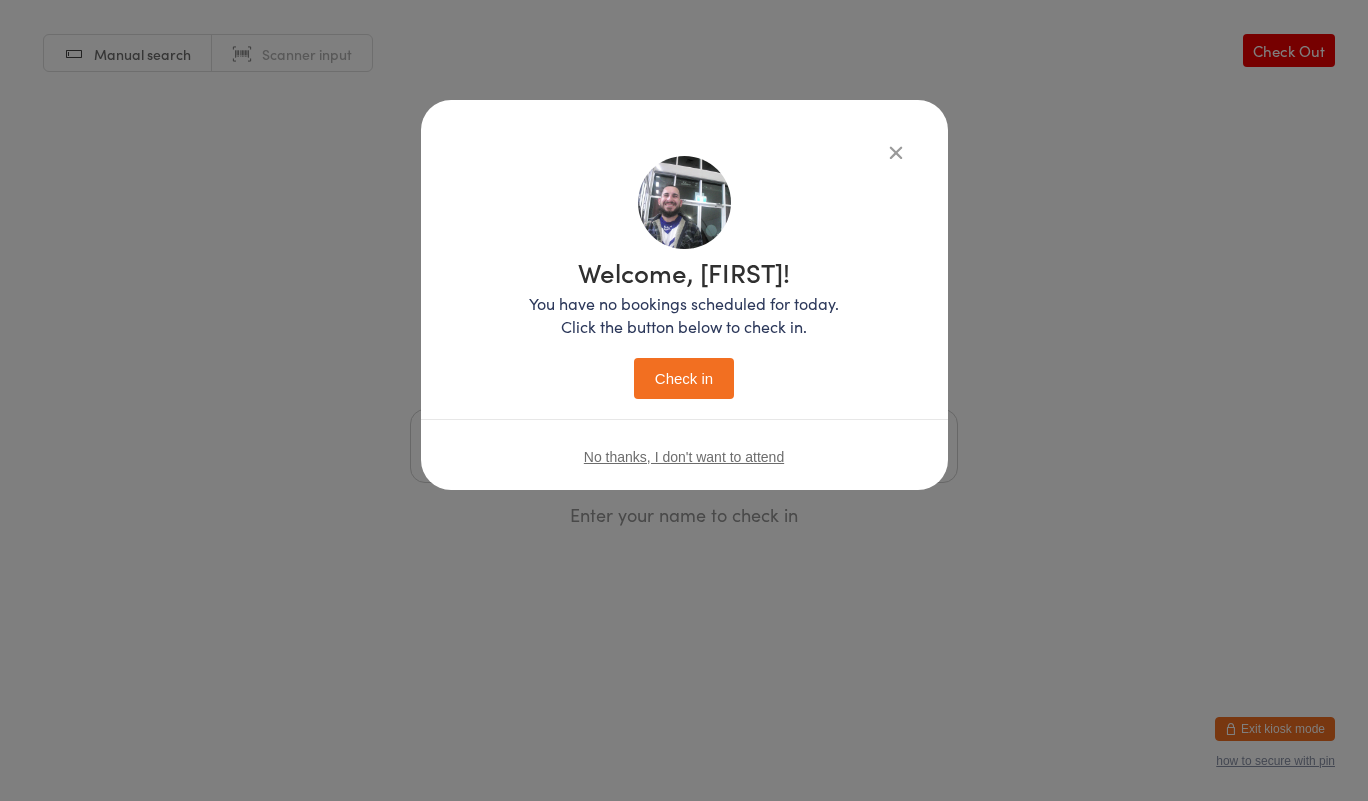 click on "Check in" at bounding box center (684, 378) 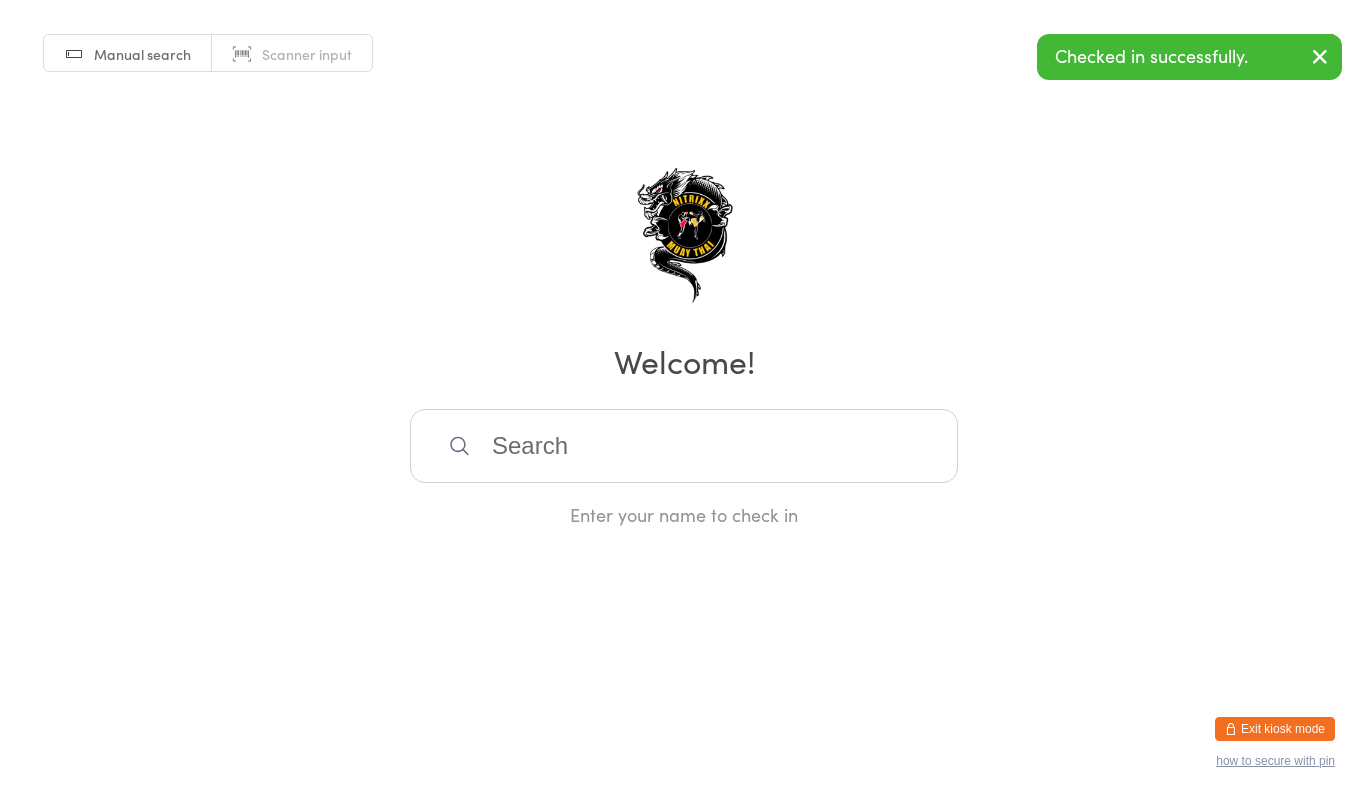click at bounding box center (684, 446) 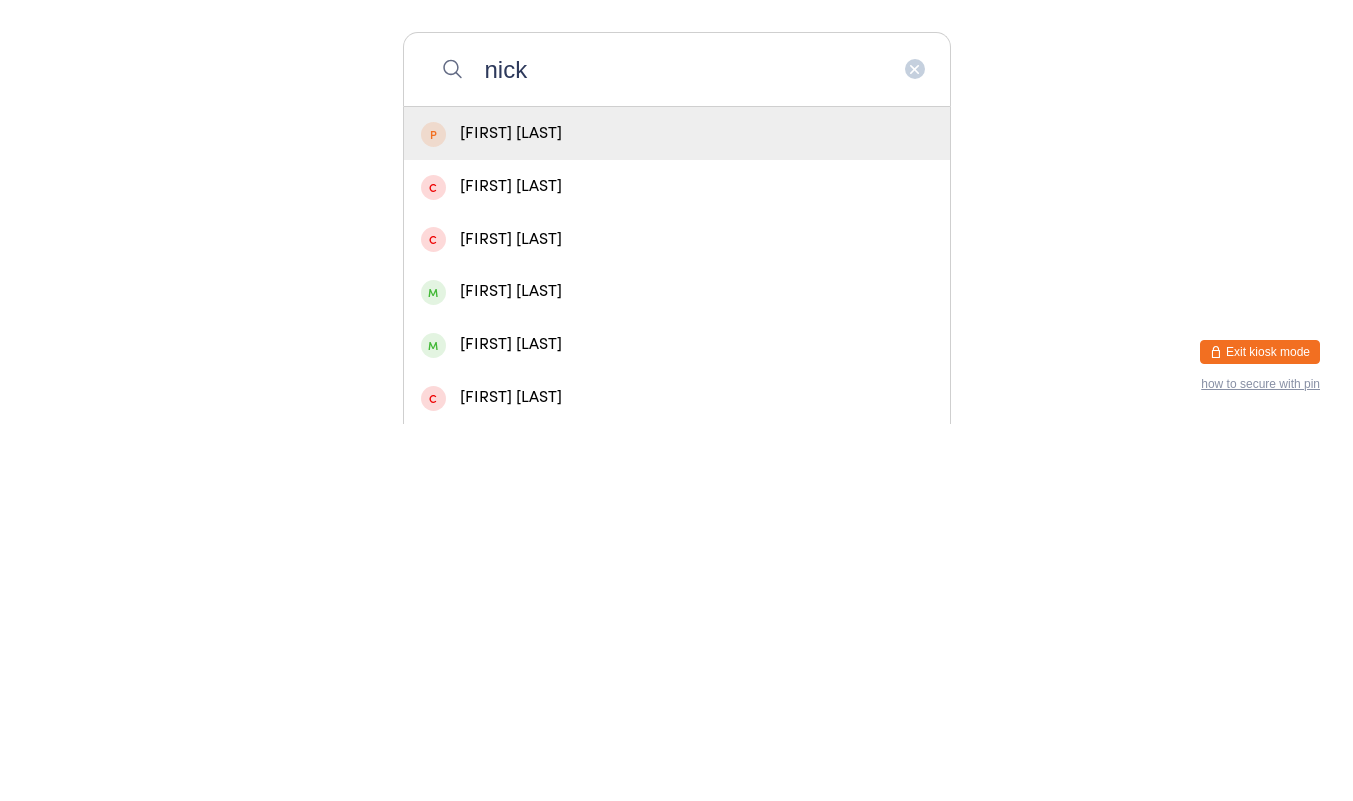 type on "nick" 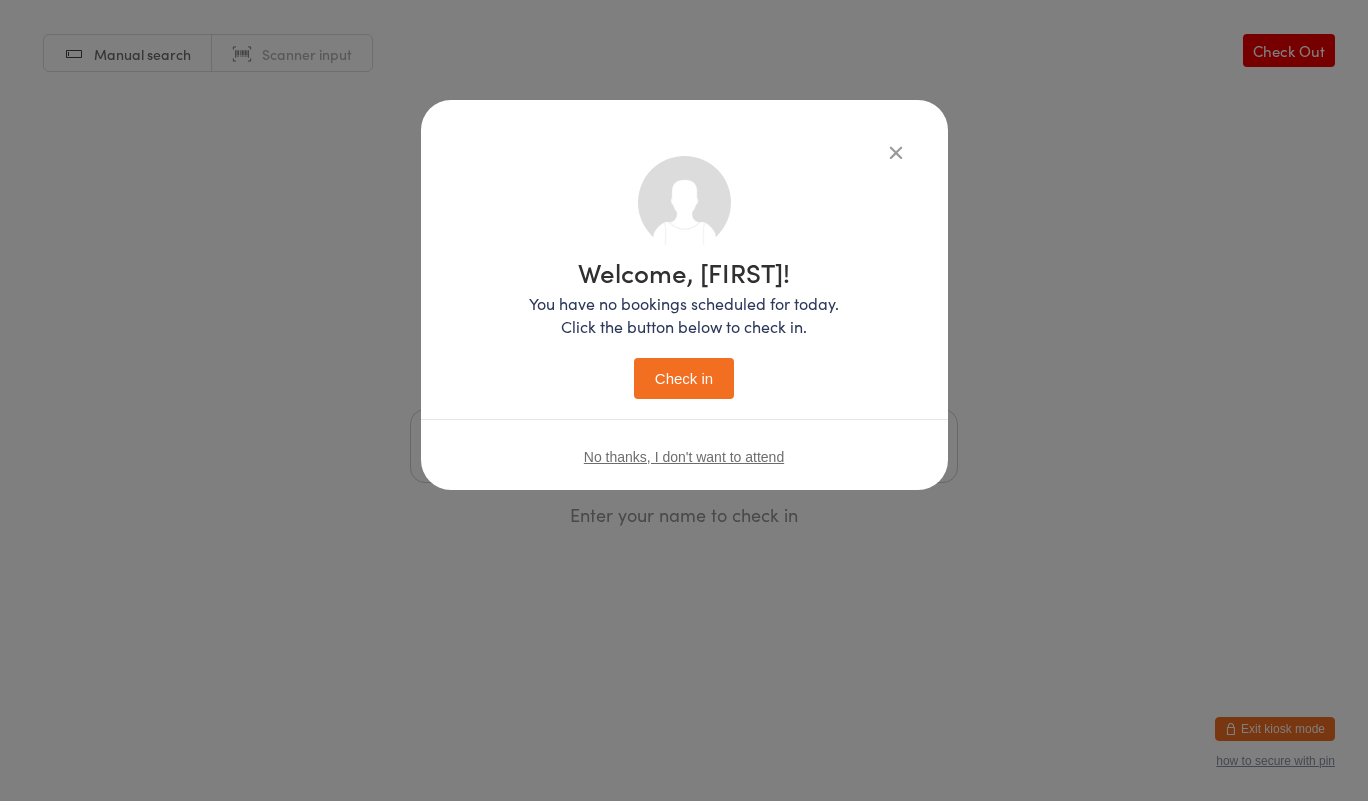 click on "Check in" at bounding box center [684, 378] 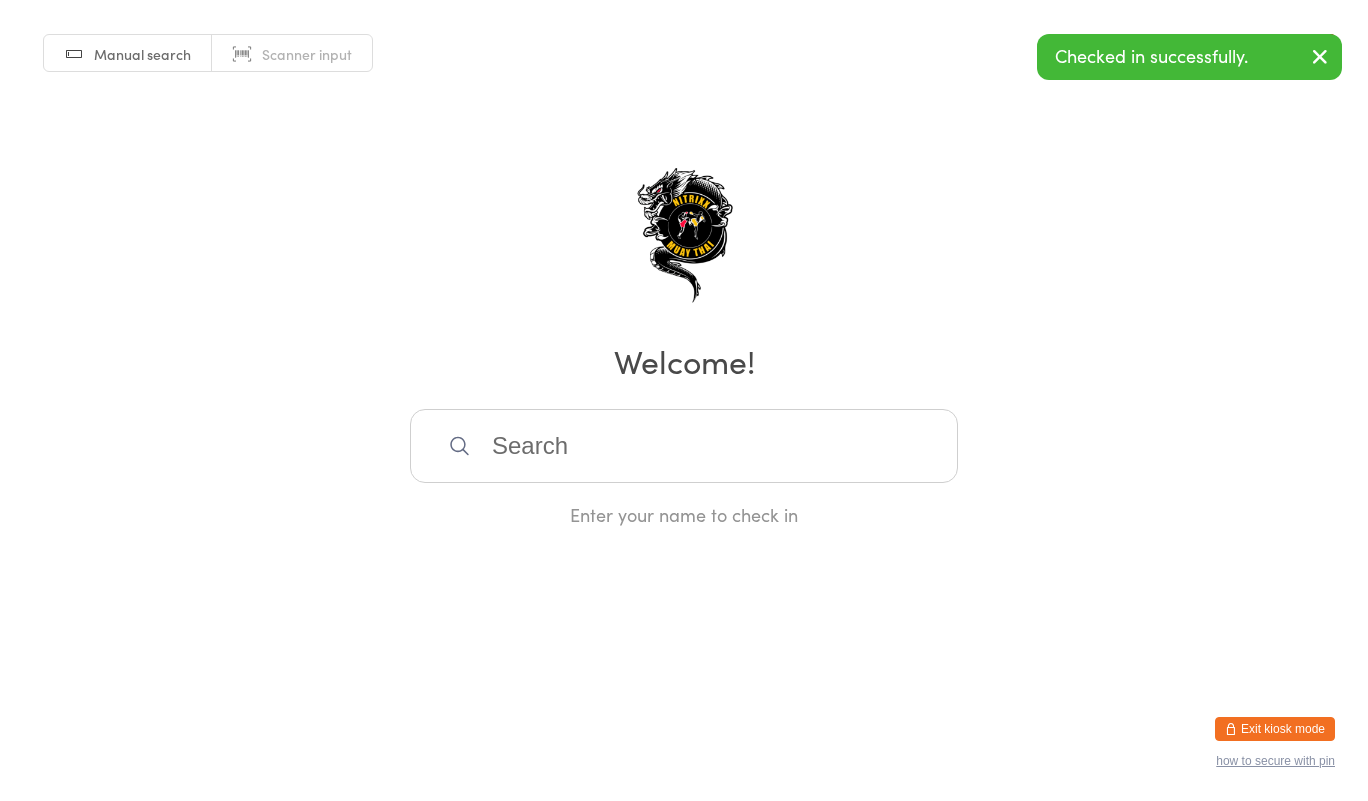 click at bounding box center [684, 446] 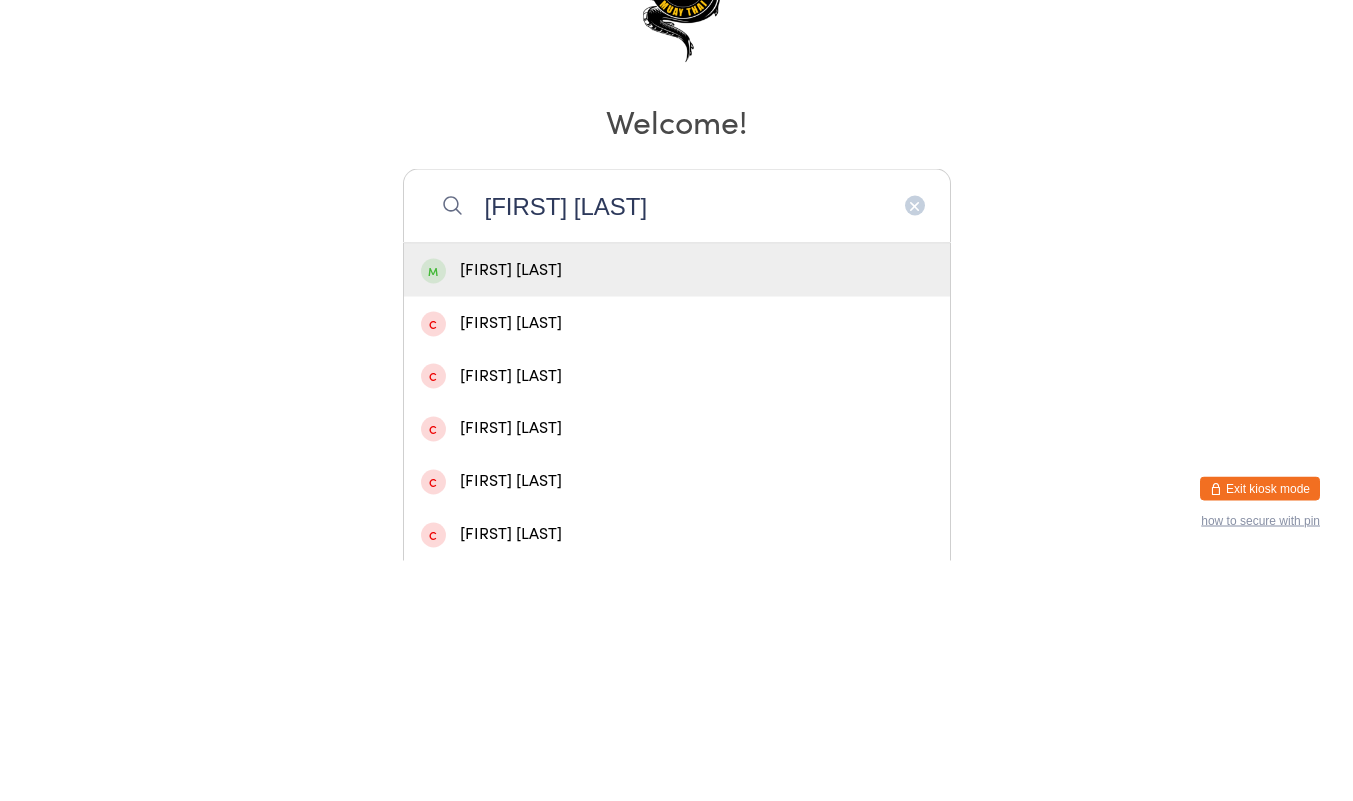 type on "[FIRST] [LAST]" 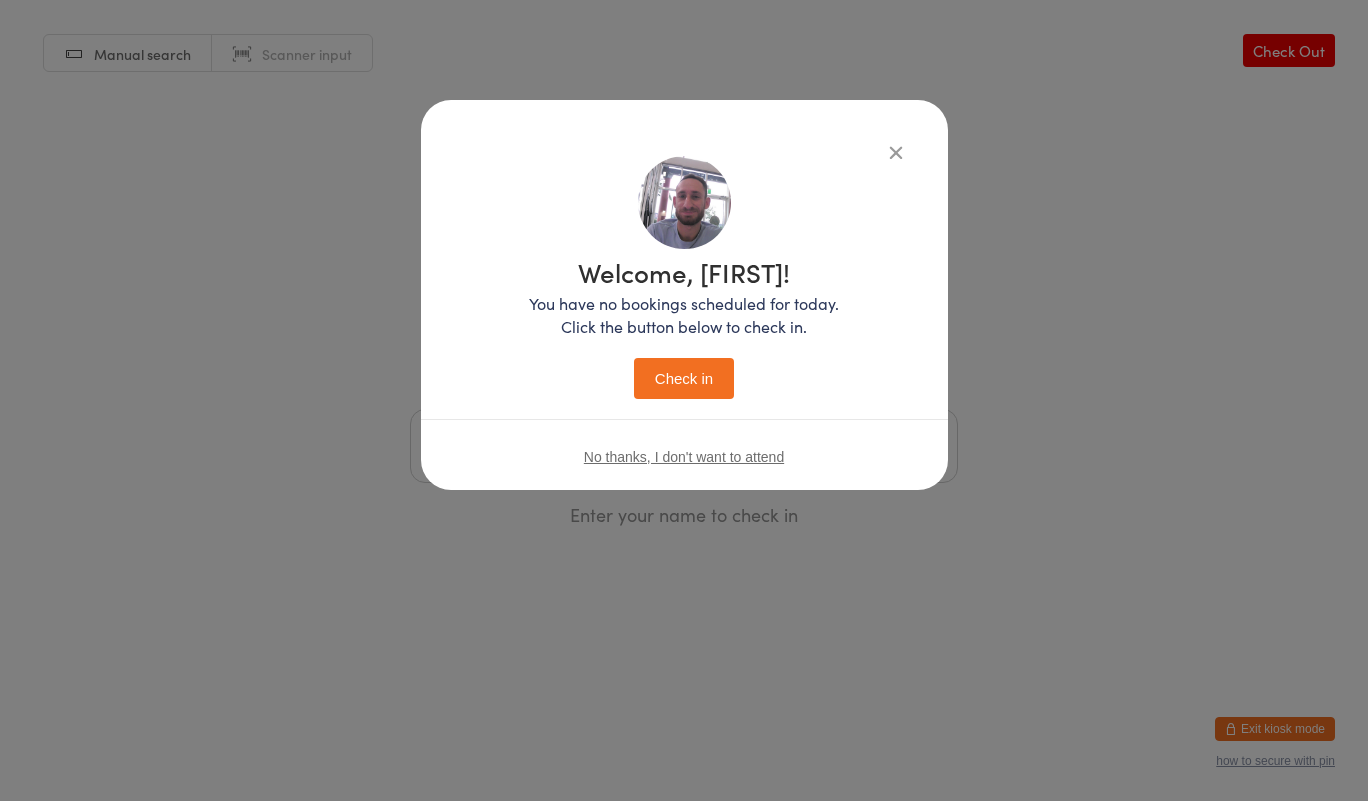 click on "Check in" at bounding box center (684, 378) 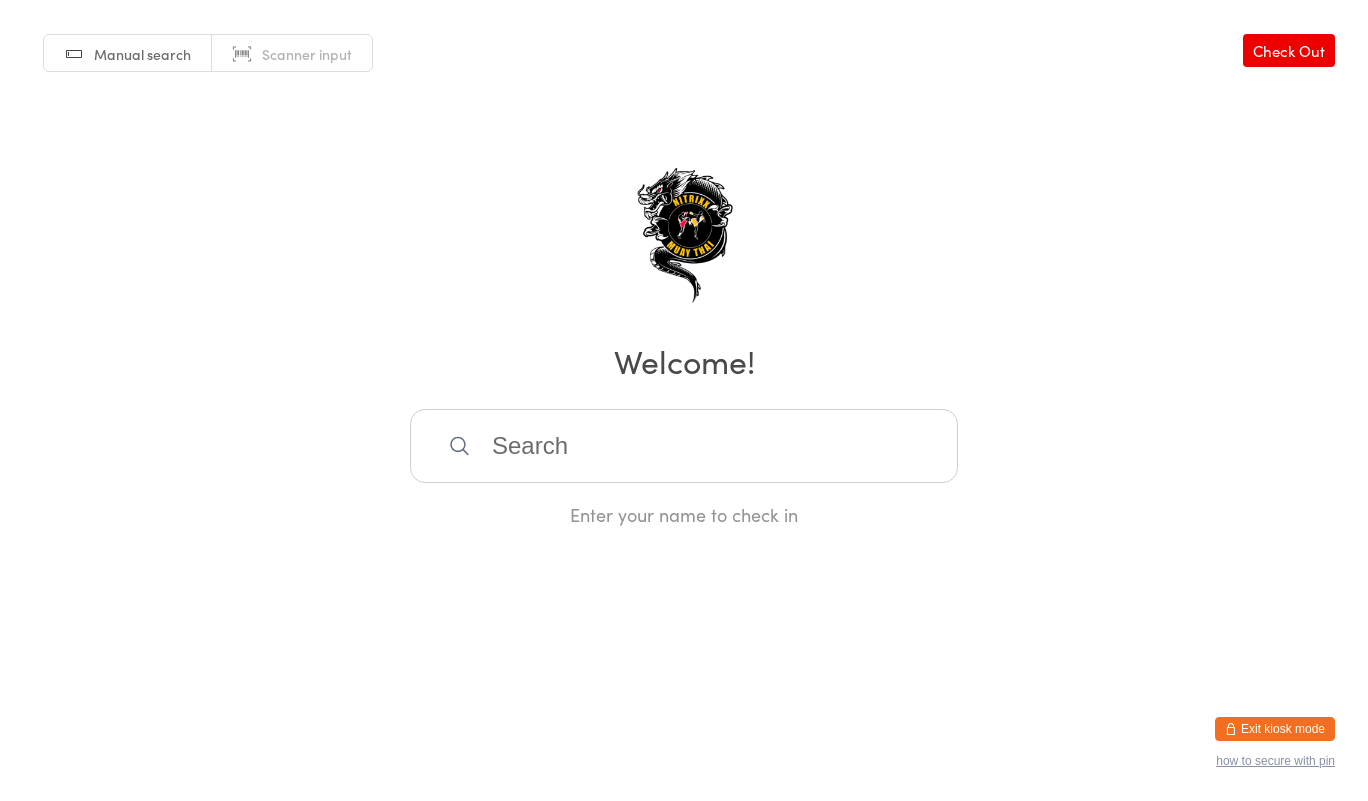 click at bounding box center [684, 446] 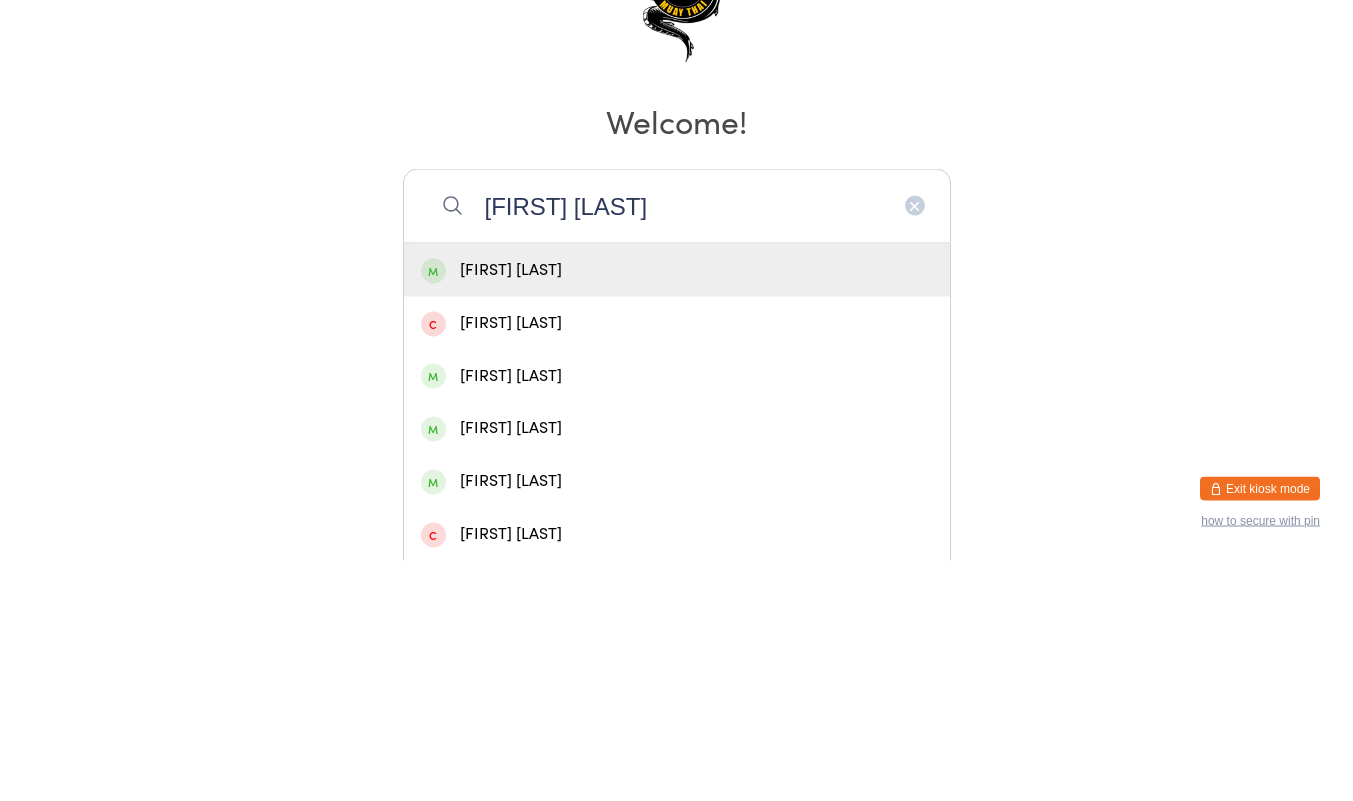 type on "[FIRST] [LAST]" 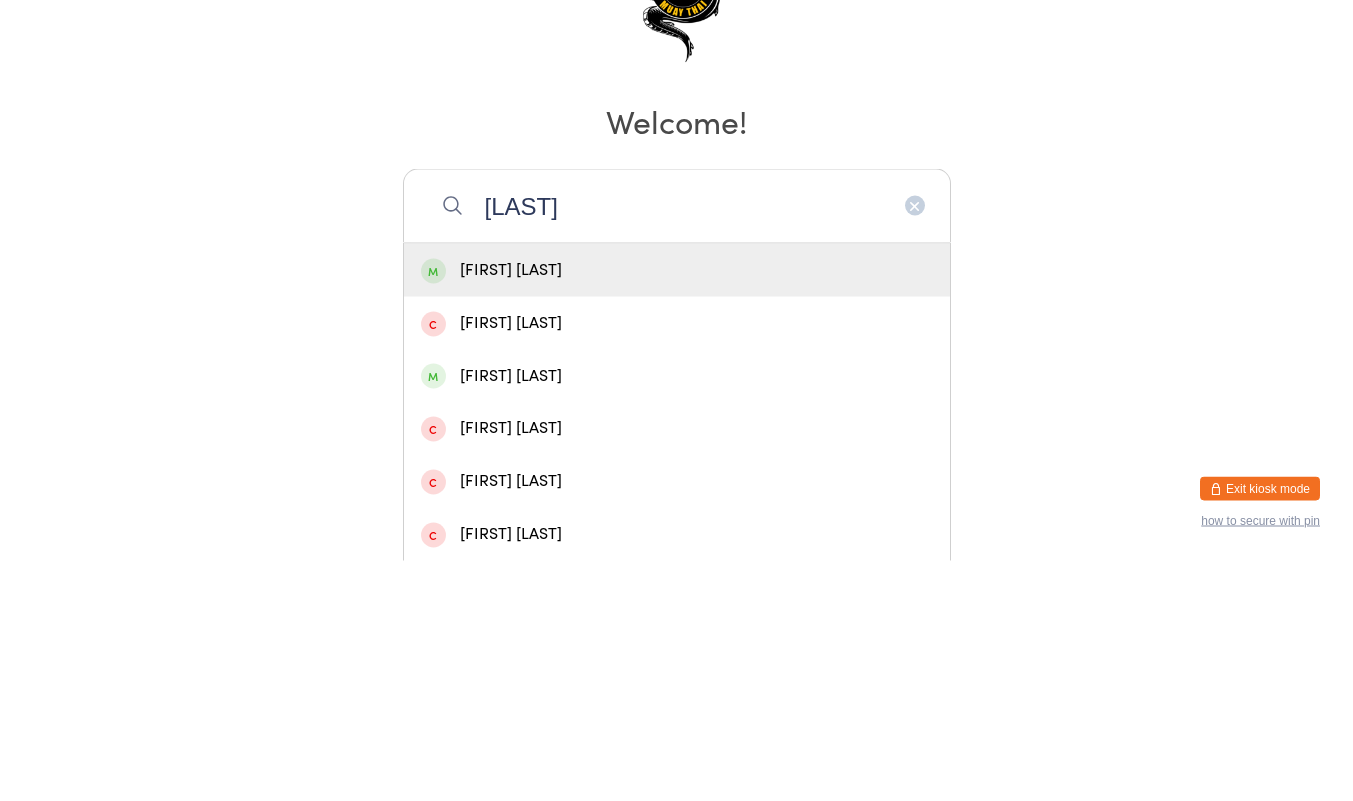 type on "[LAST]" 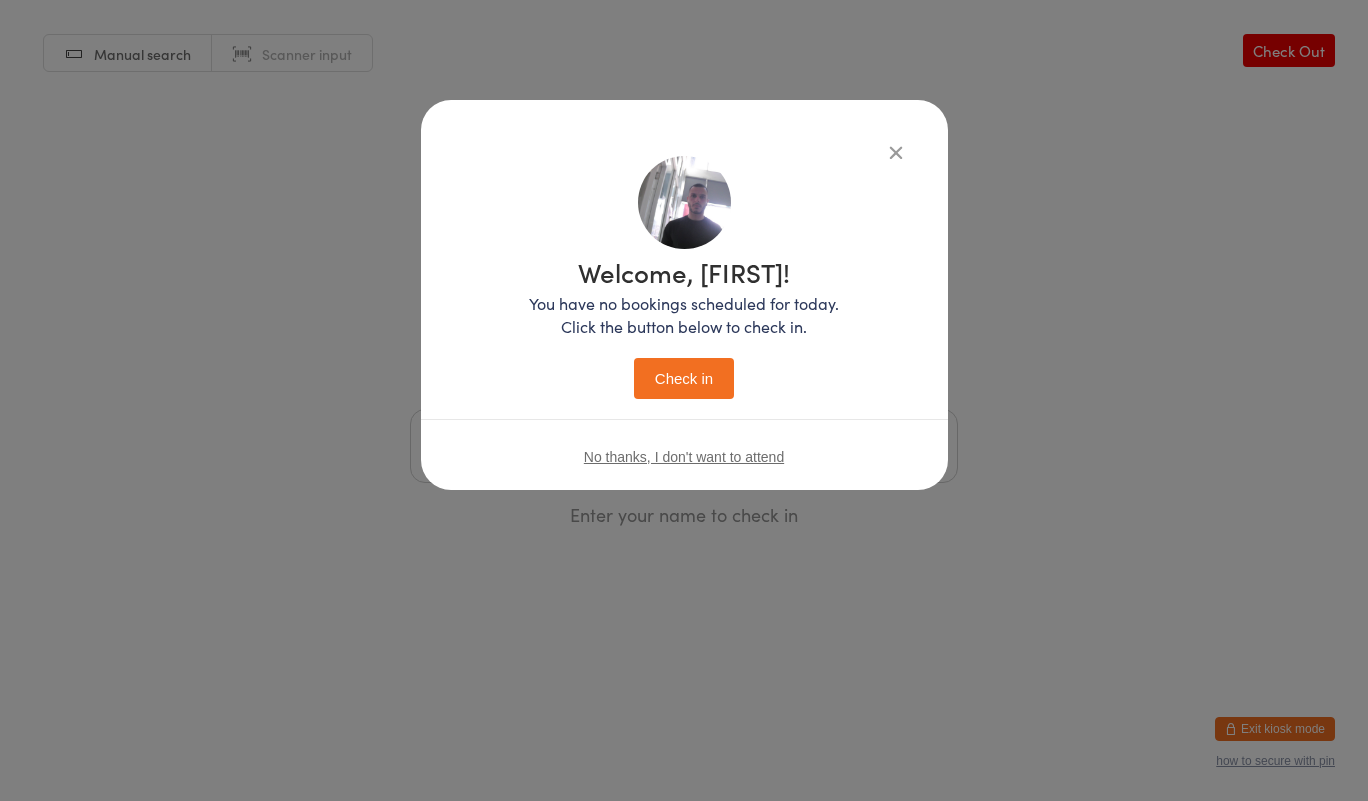 click on "Check in" at bounding box center (684, 378) 